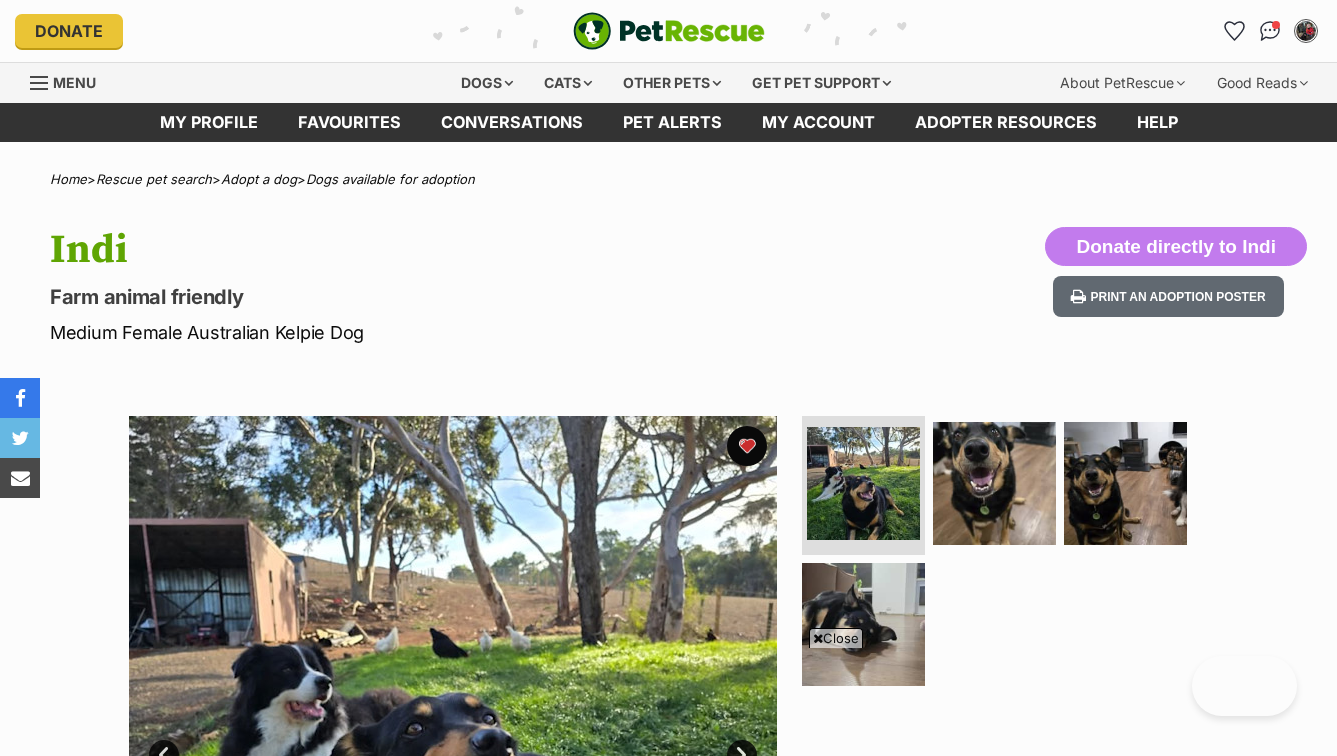 scroll, scrollTop: 932, scrollLeft: 0, axis: vertical 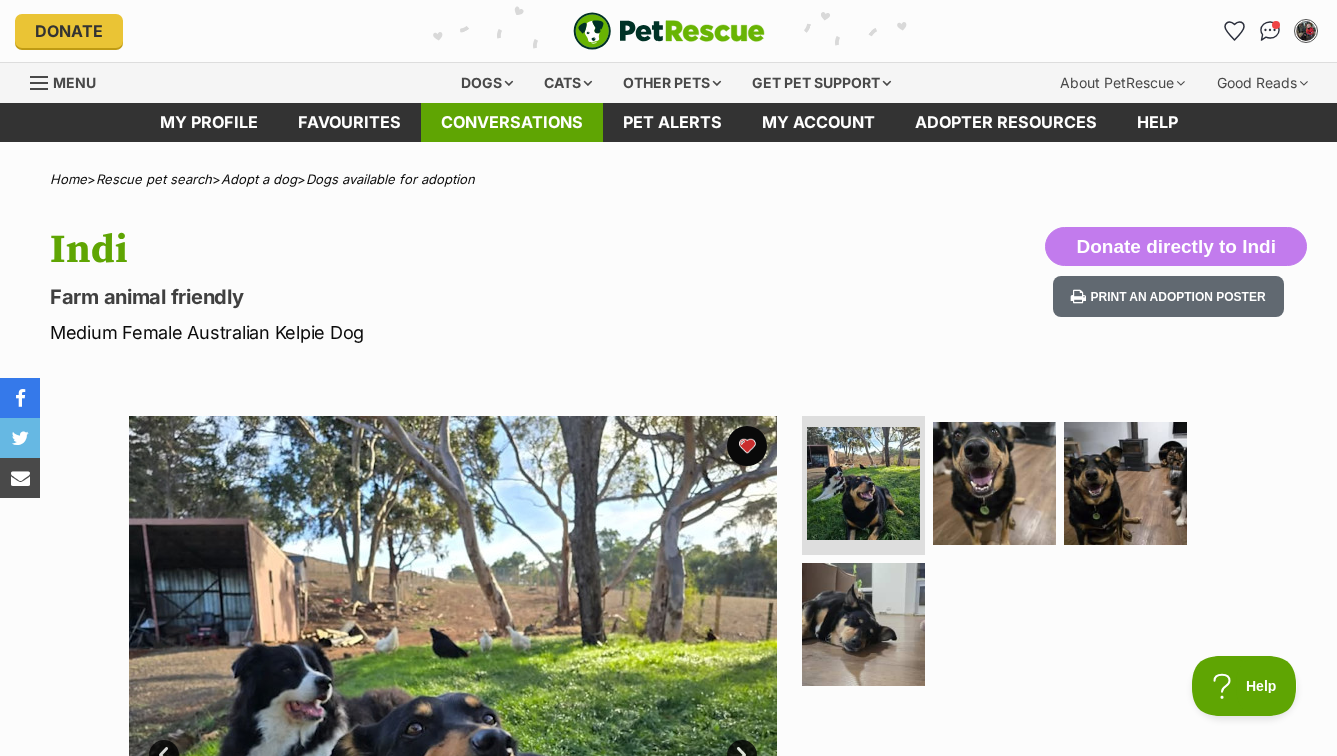 click on "Conversations" at bounding box center (512, 122) 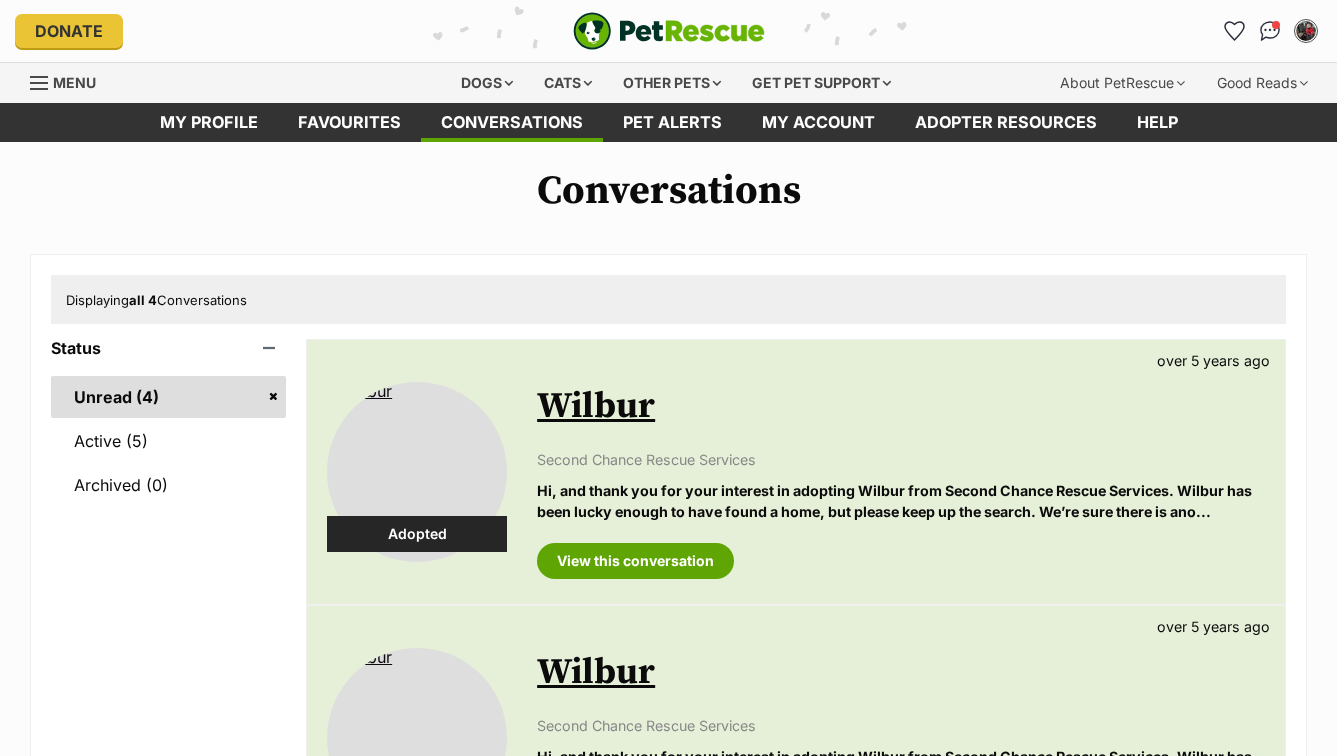 scroll, scrollTop: 0, scrollLeft: 0, axis: both 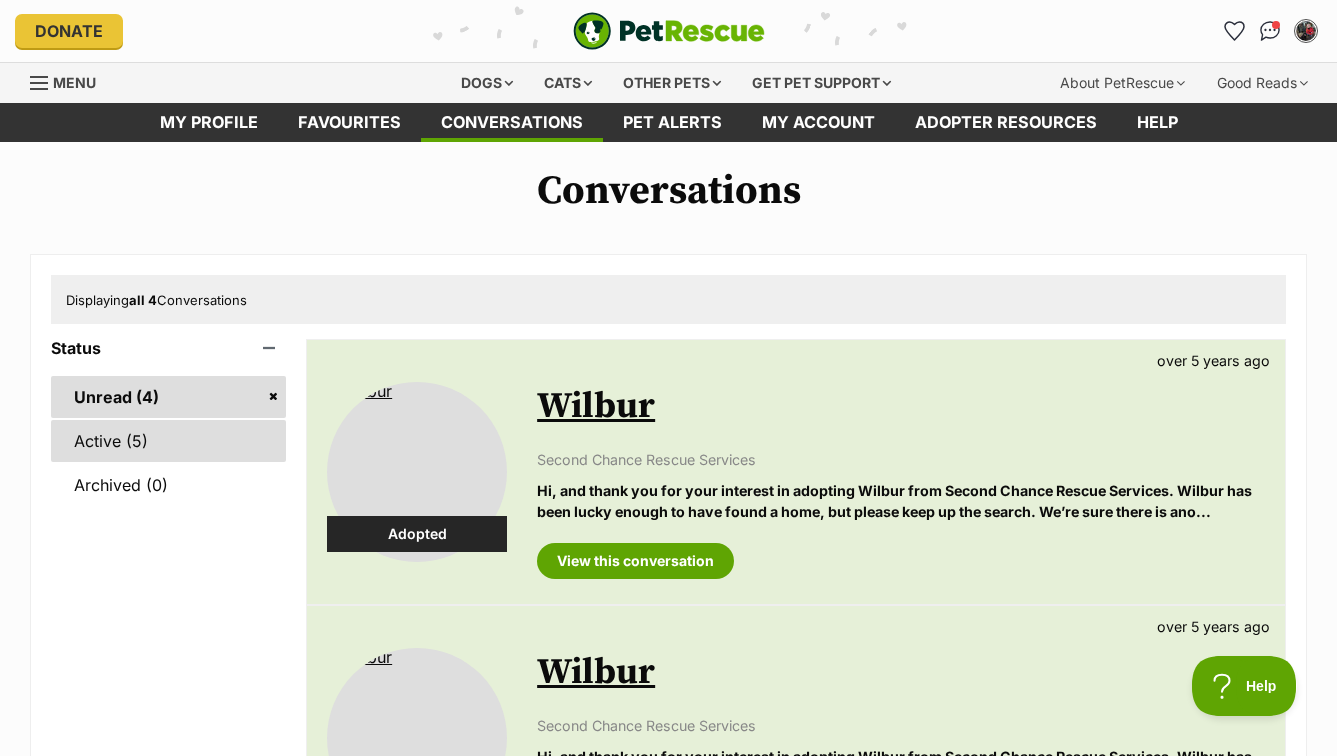 click on "Active (5)" at bounding box center (168, 441) 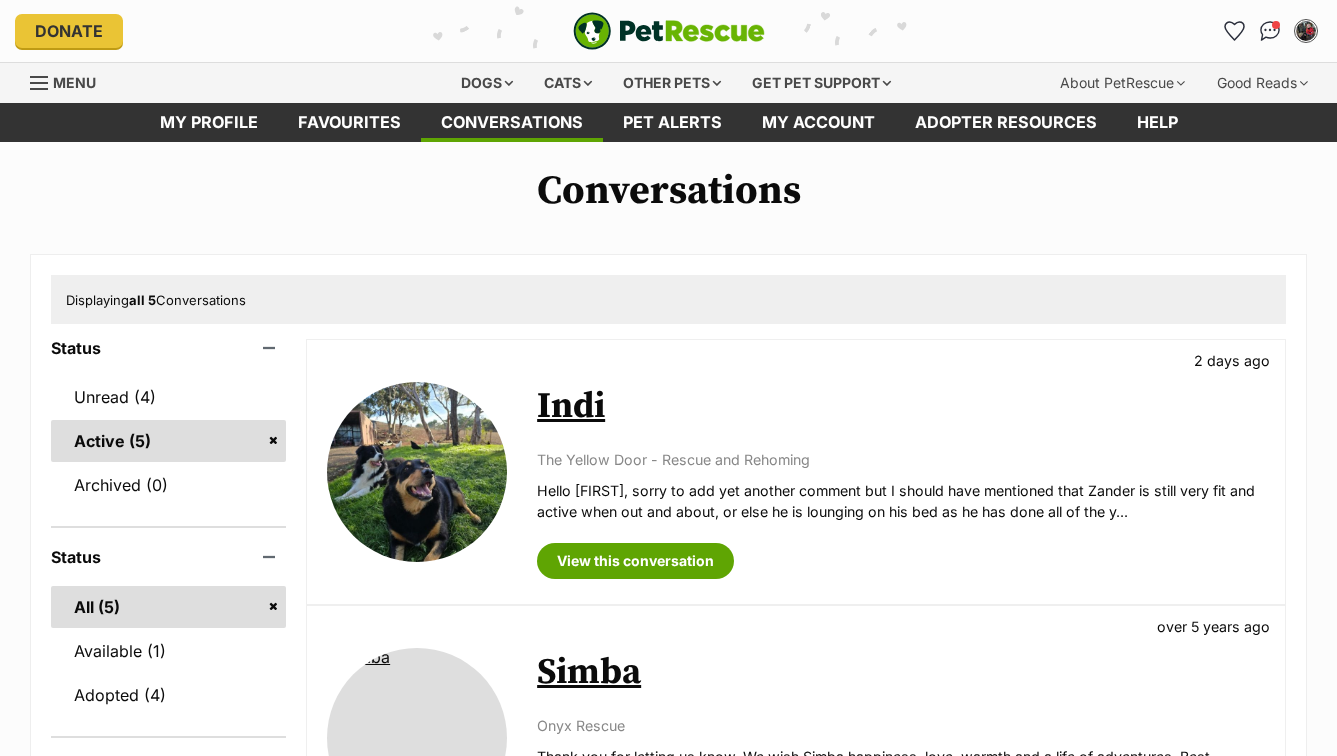 scroll, scrollTop: 0, scrollLeft: 0, axis: both 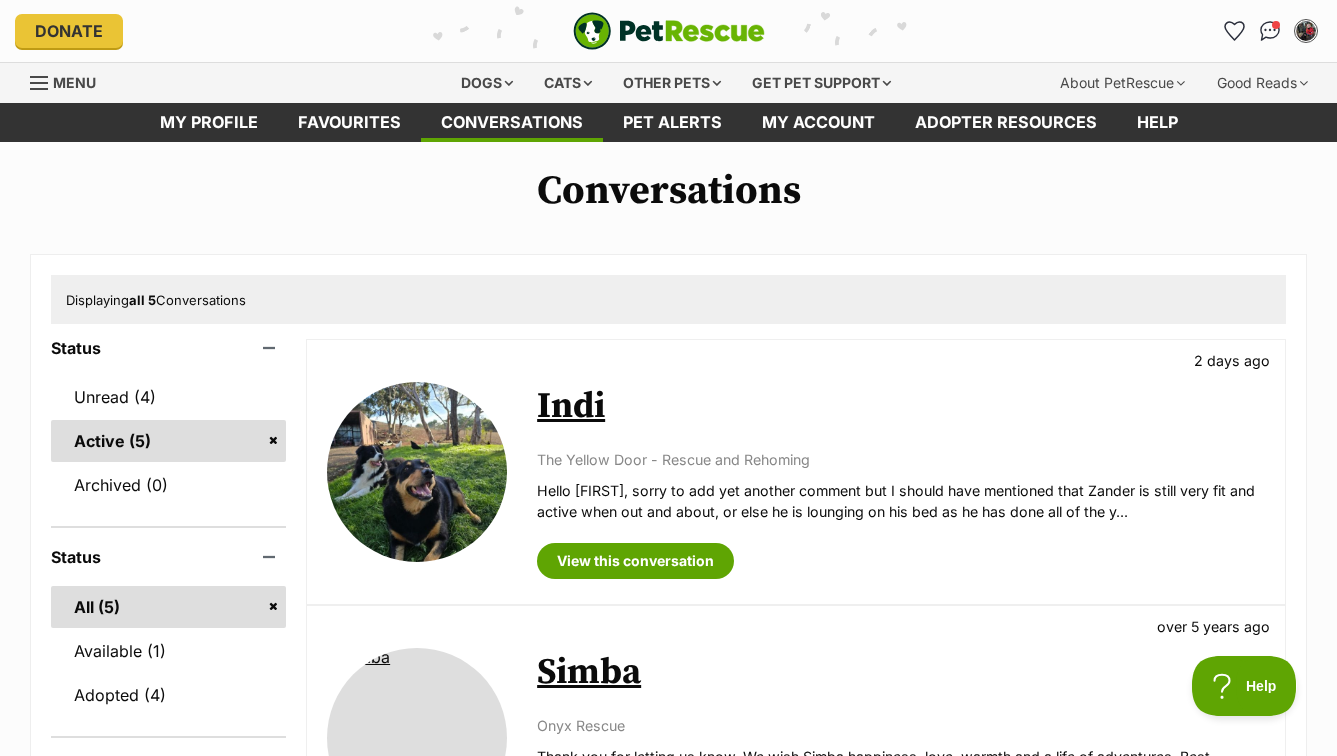 click at bounding box center (669, 31) 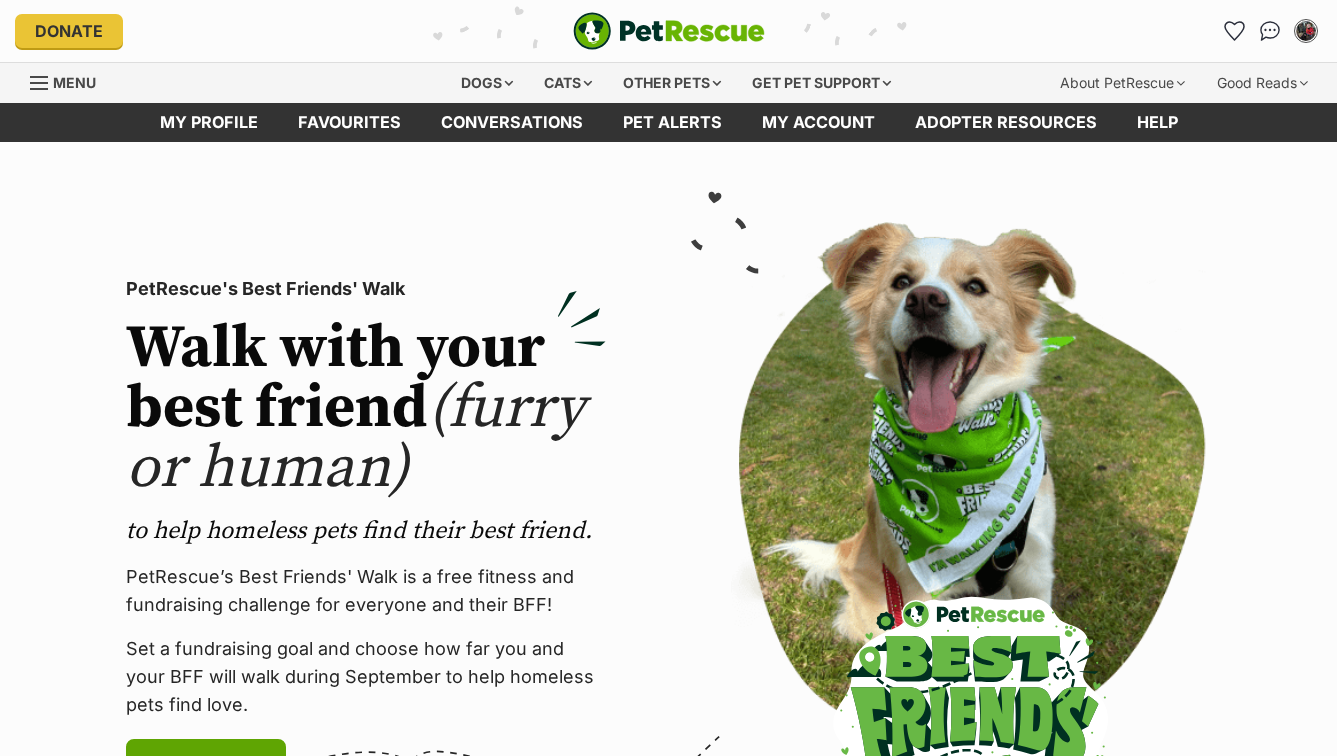 scroll, scrollTop: 0, scrollLeft: 0, axis: both 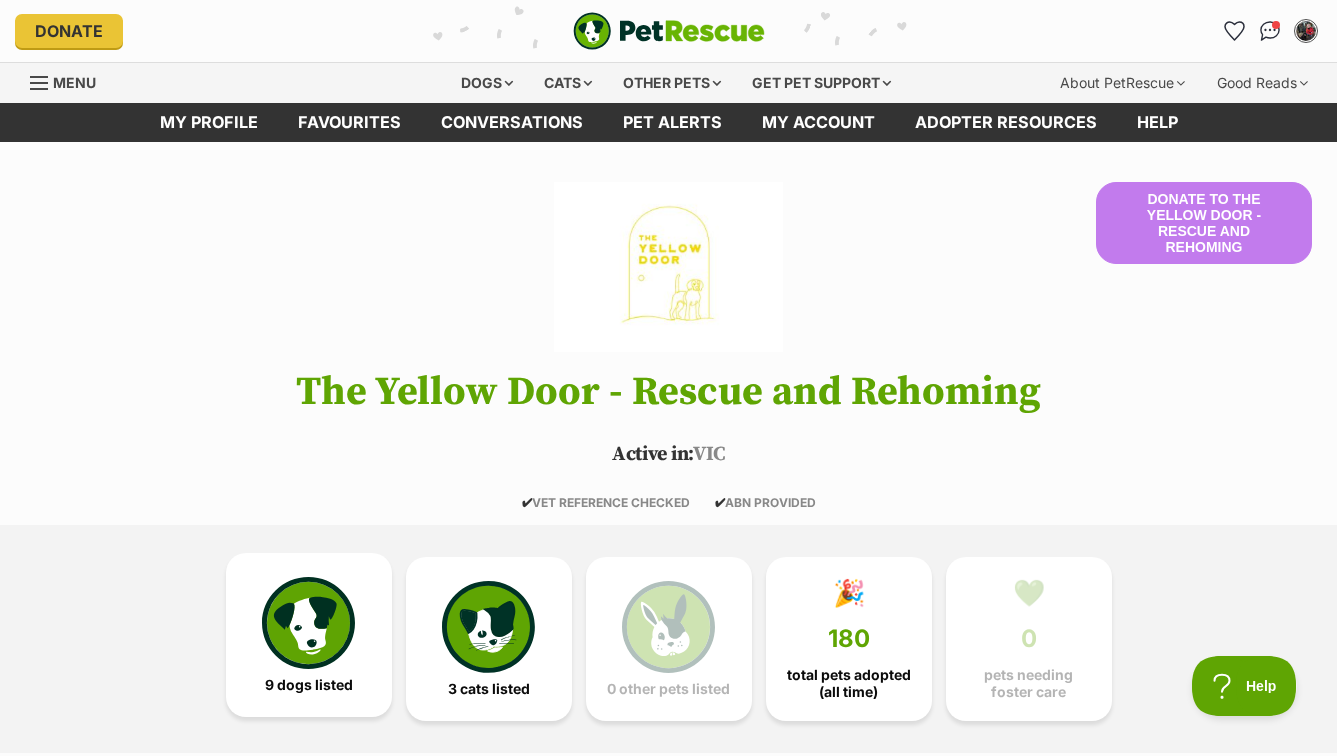 click at bounding box center [308, 623] 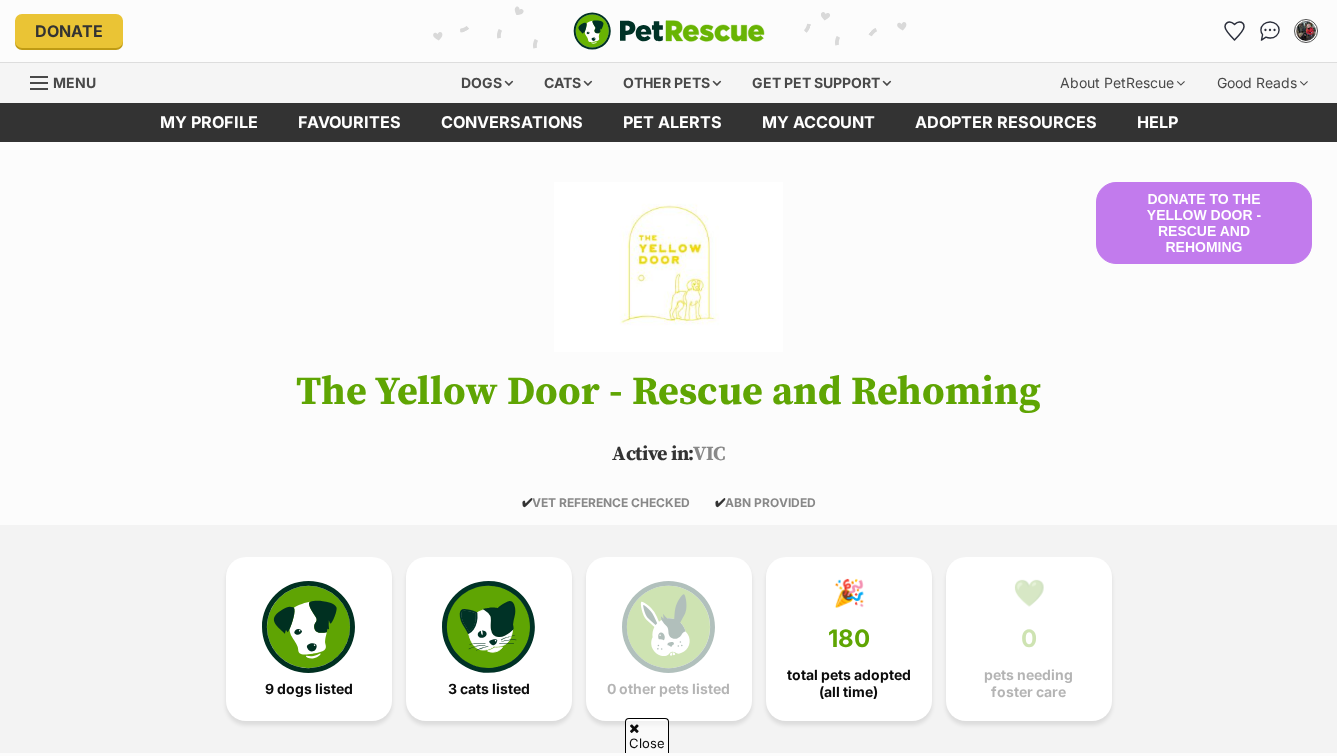 scroll, scrollTop: 485, scrollLeft: 0, axis: vertical 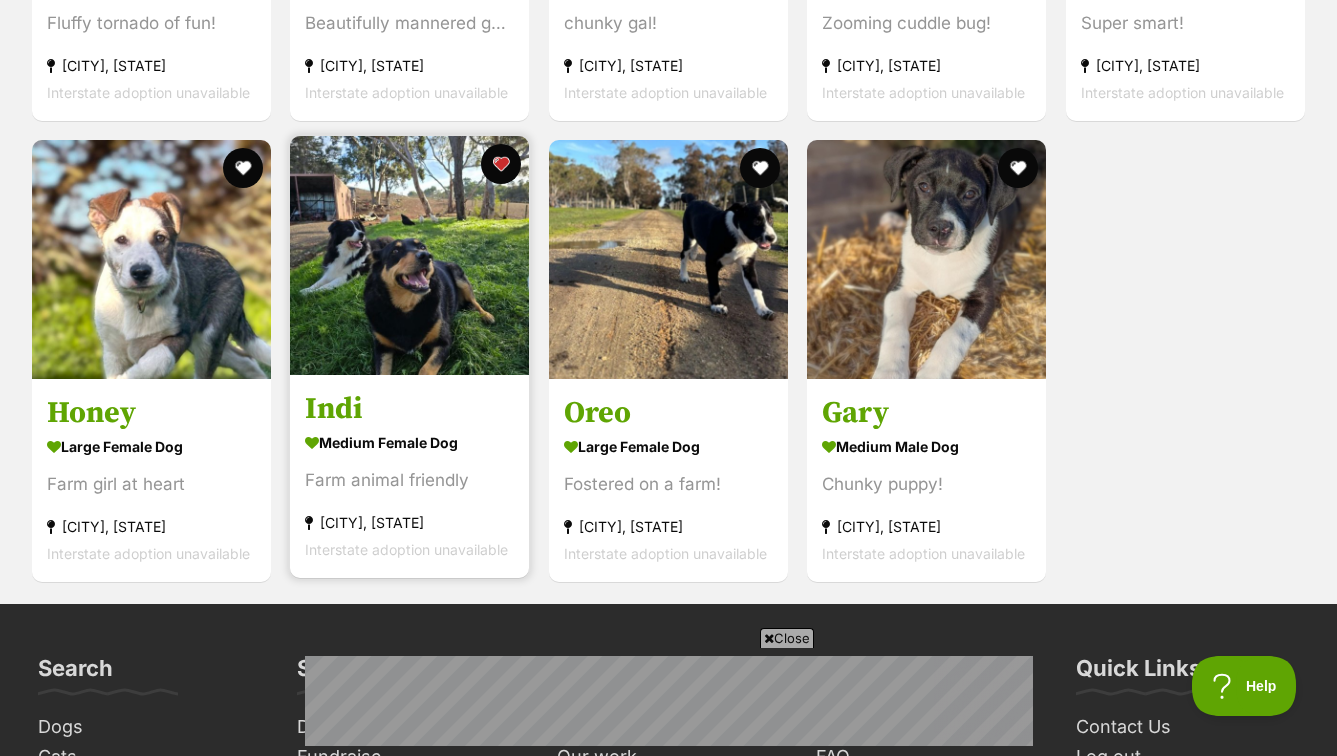 click at bounding box center (409, 255) 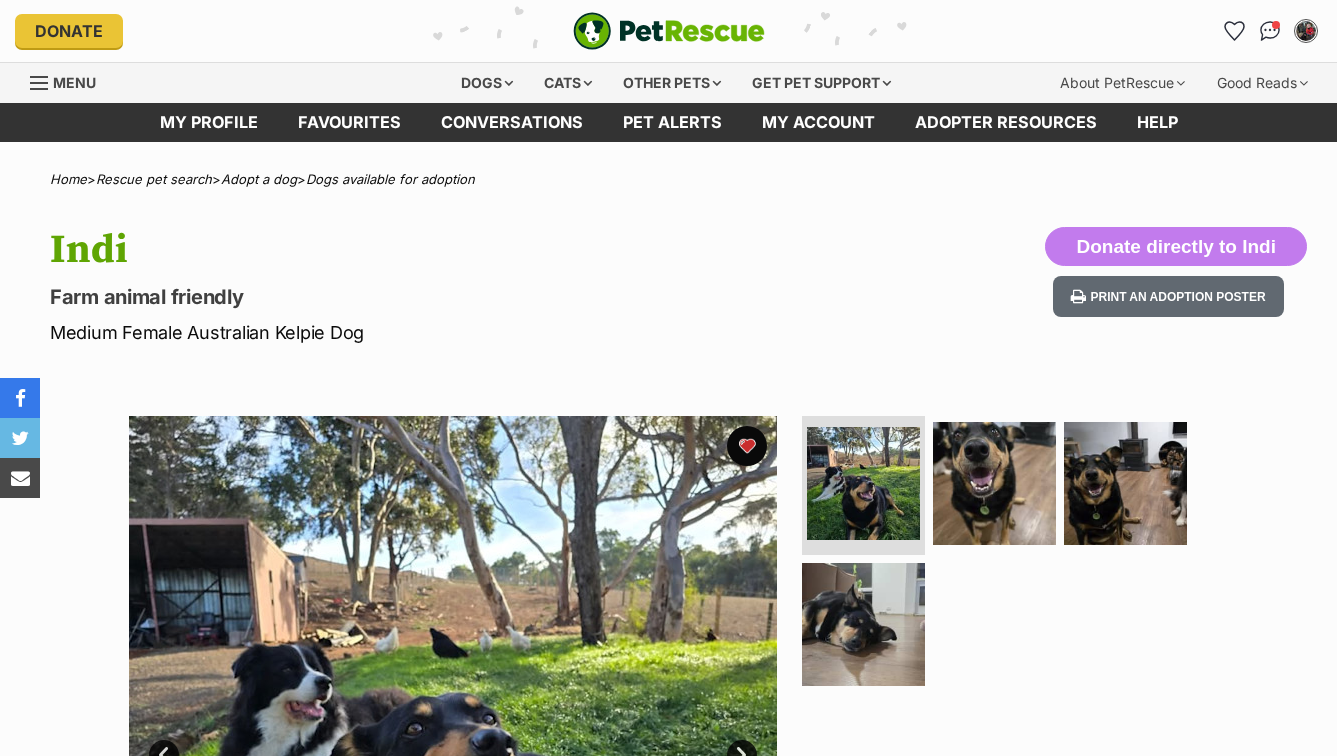 scroll, scrollTop: 0, scrollLeft: 0, axis: both 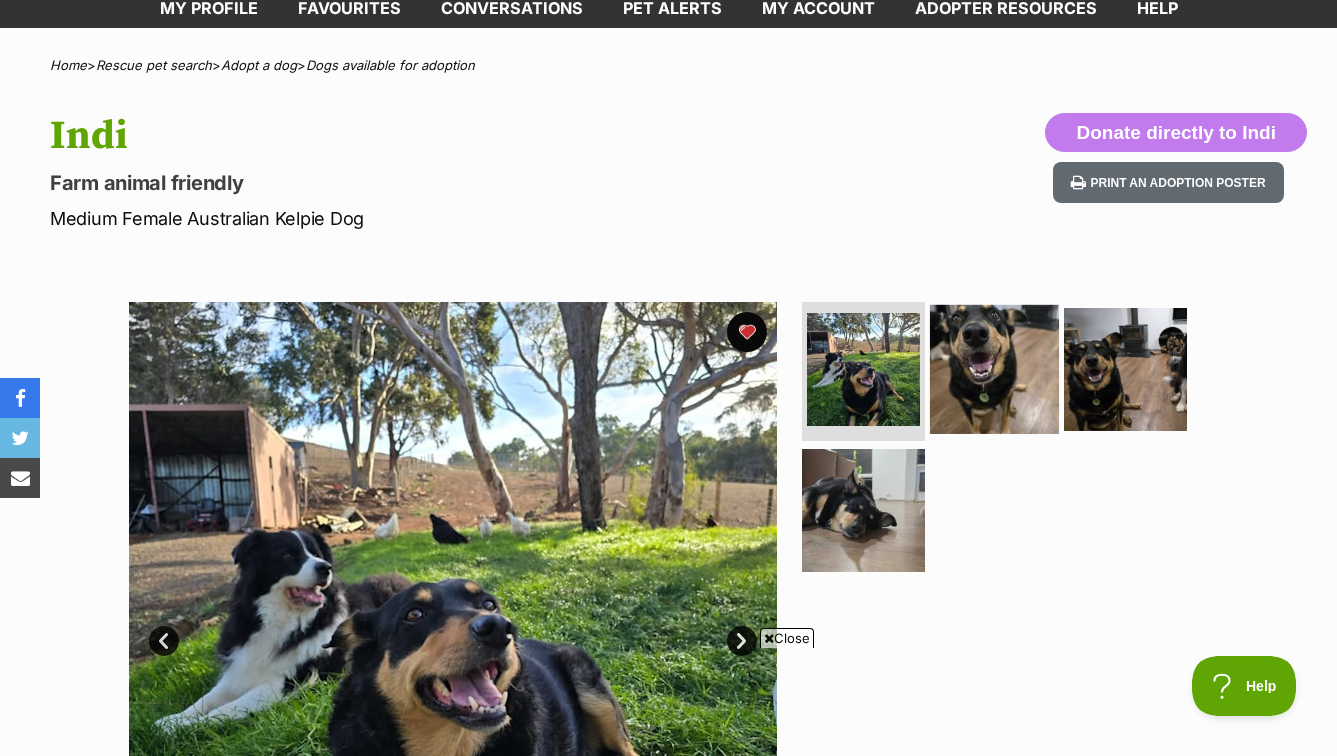 click at bounding box center [994, 368] 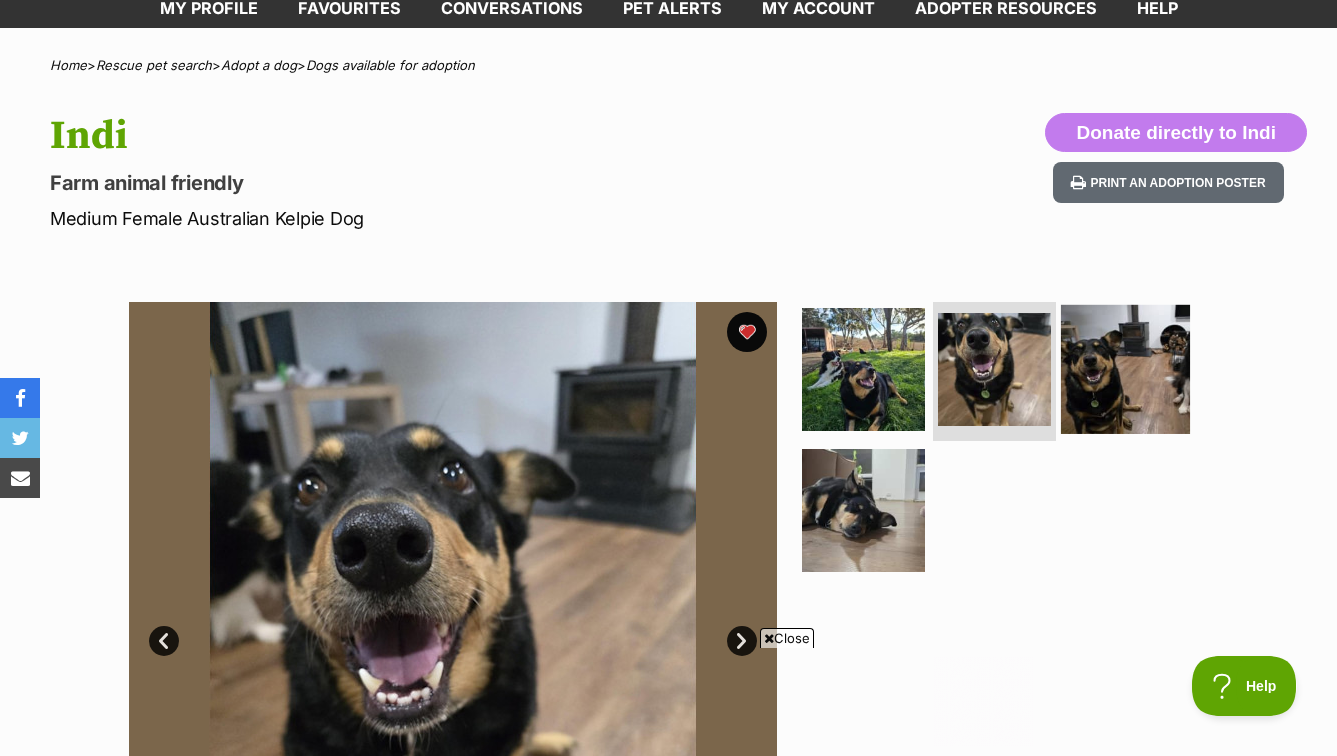 click at bounding box center [1125, 368] 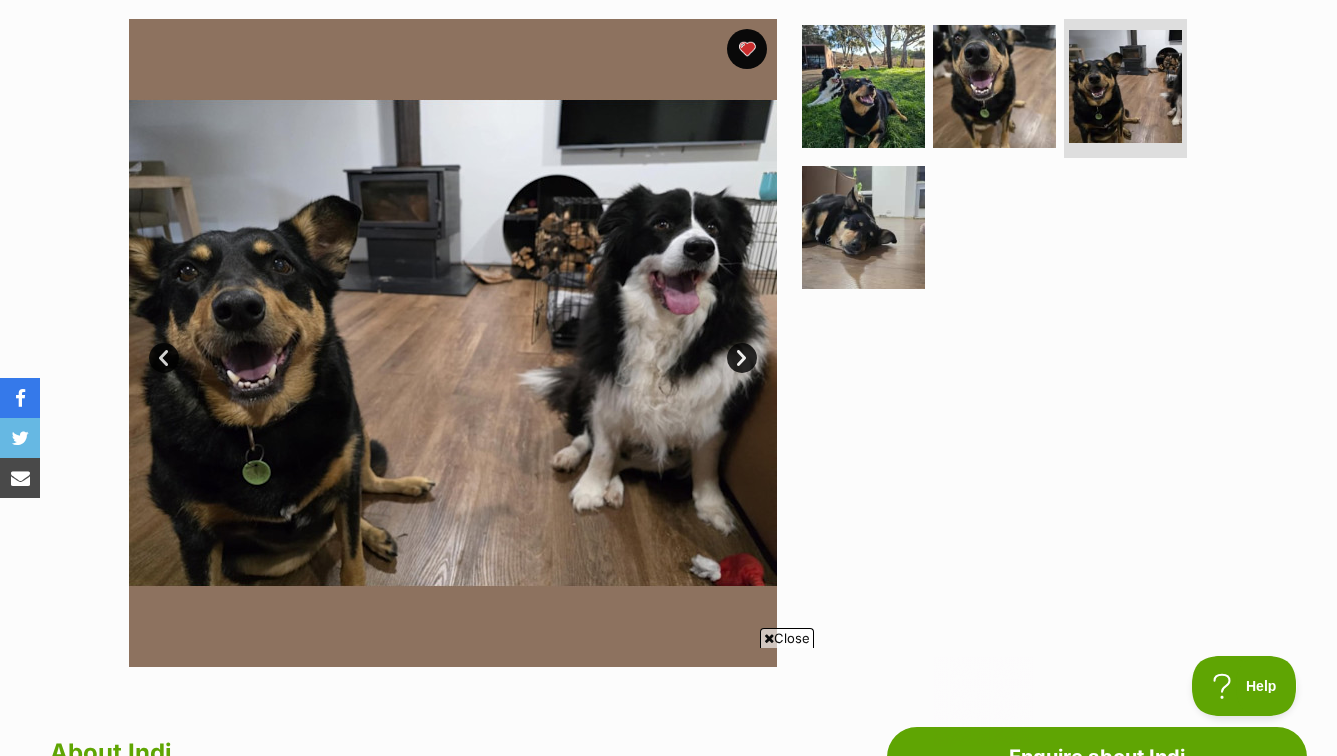 scroll, scrollTop: 465, scrollLeft: 0, axis: vertical 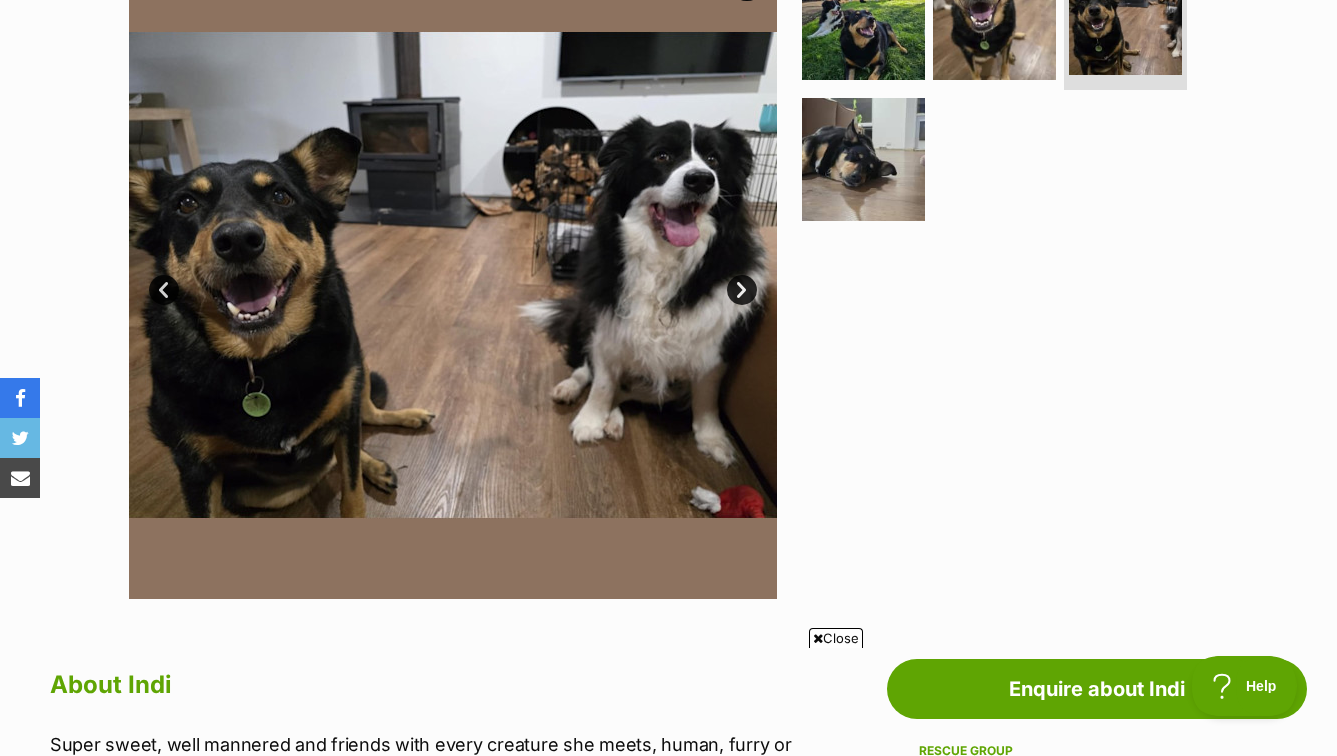 click at bounding box center (1003, 275) 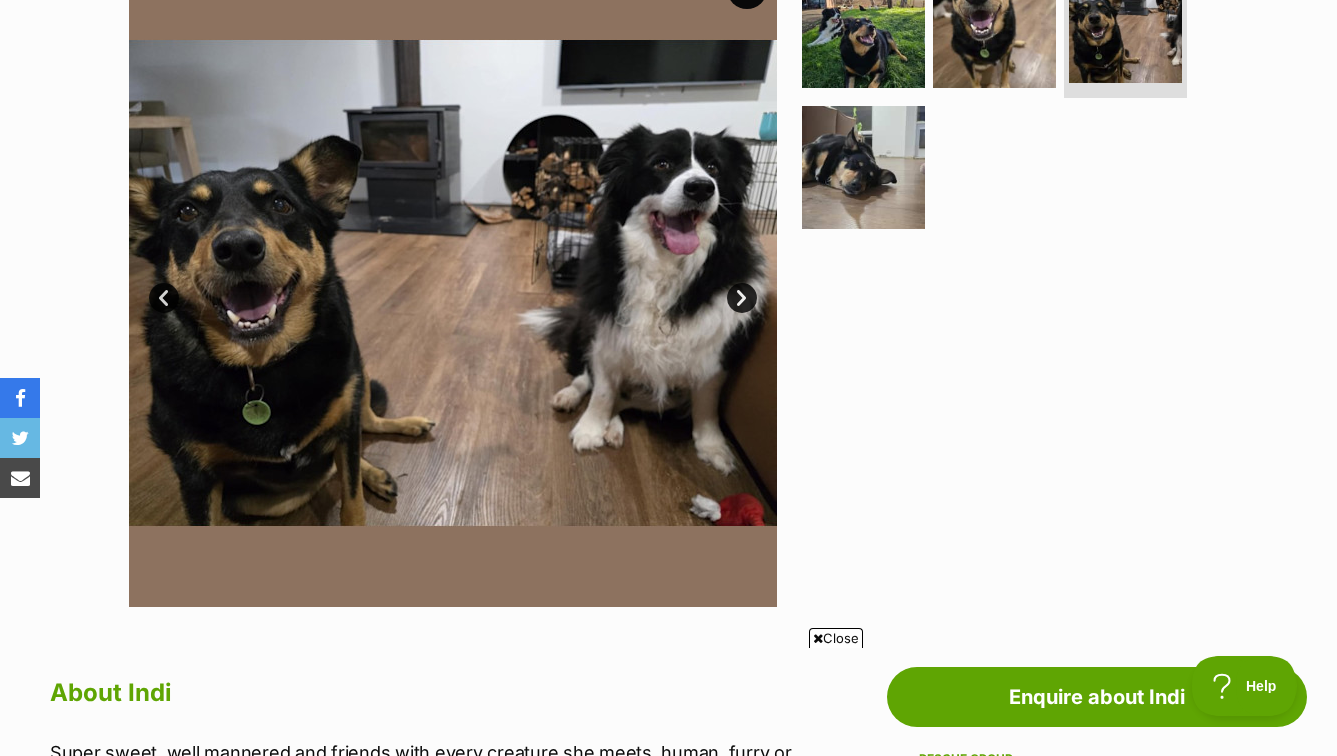 scroll, scrollTop: 0, scrollLeft: 0, axis: both 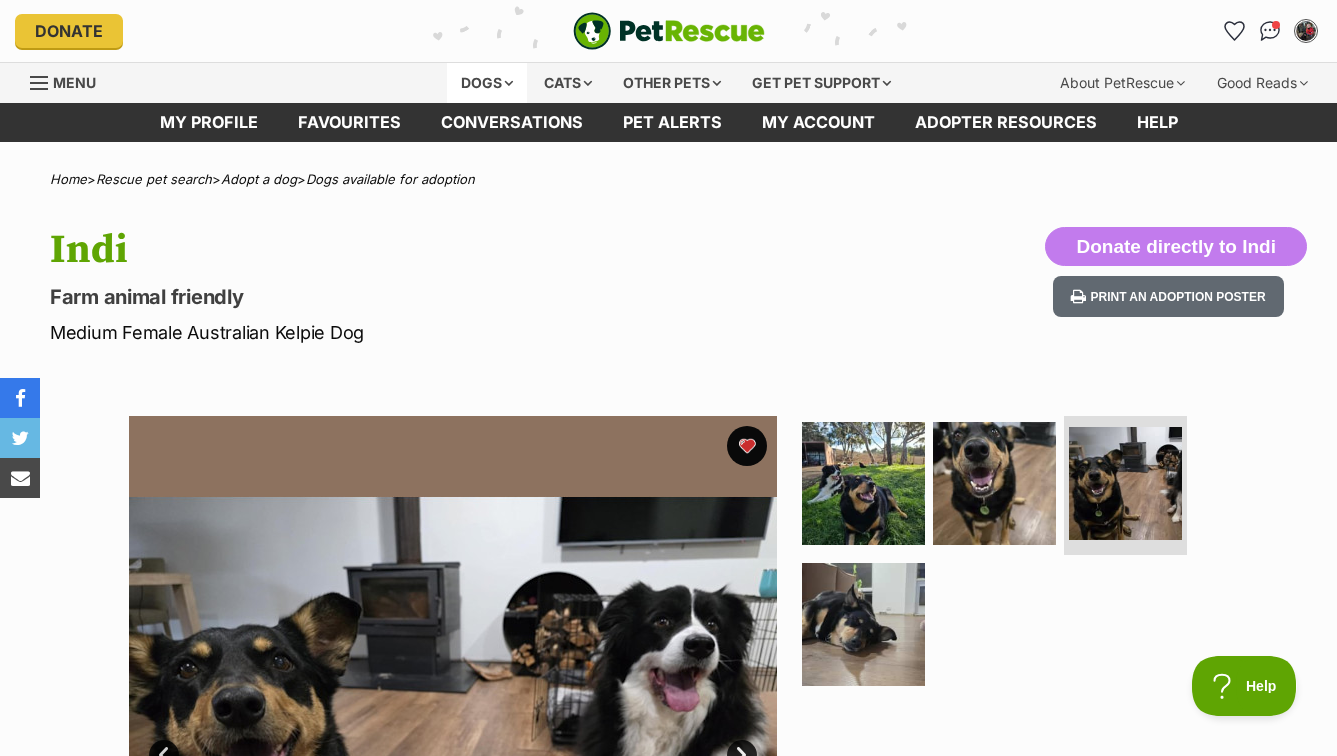 click on "Dogs" at bounding box center [487, 83] 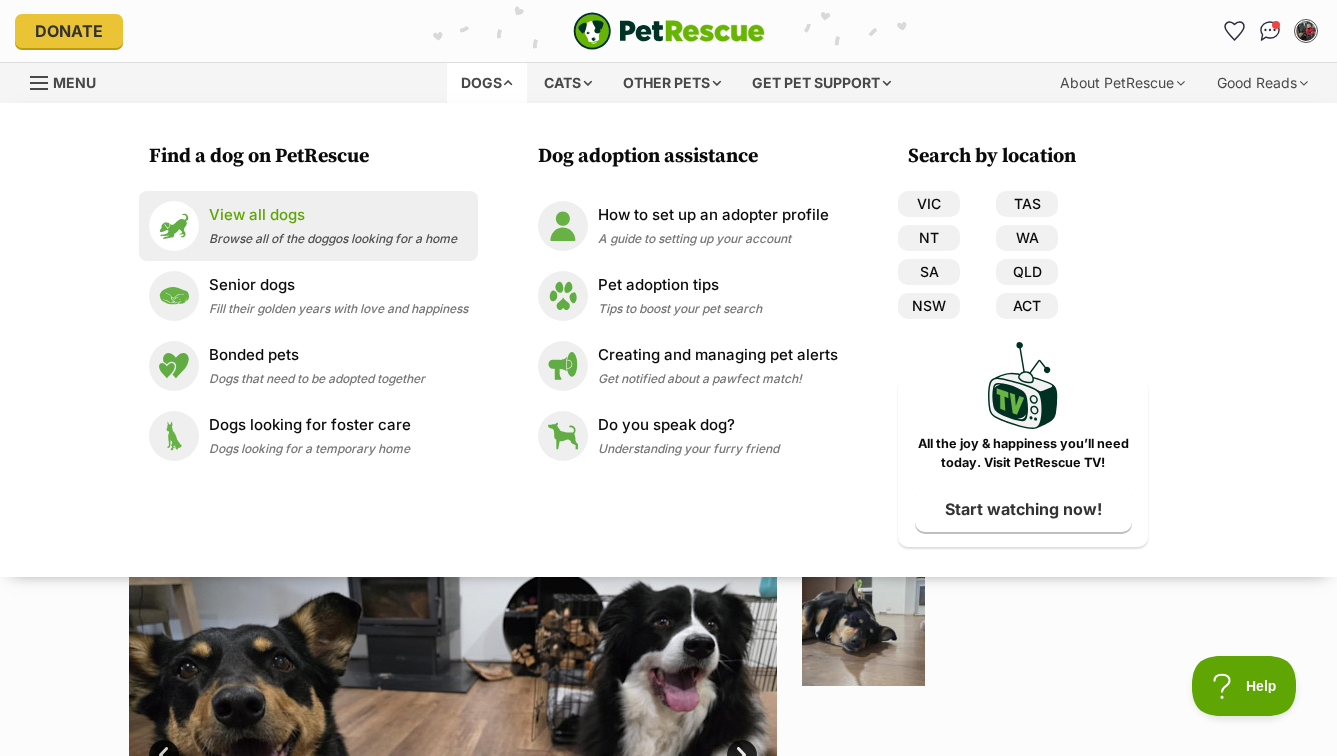 click on "View all dogs" at bounding box center (333, 215) 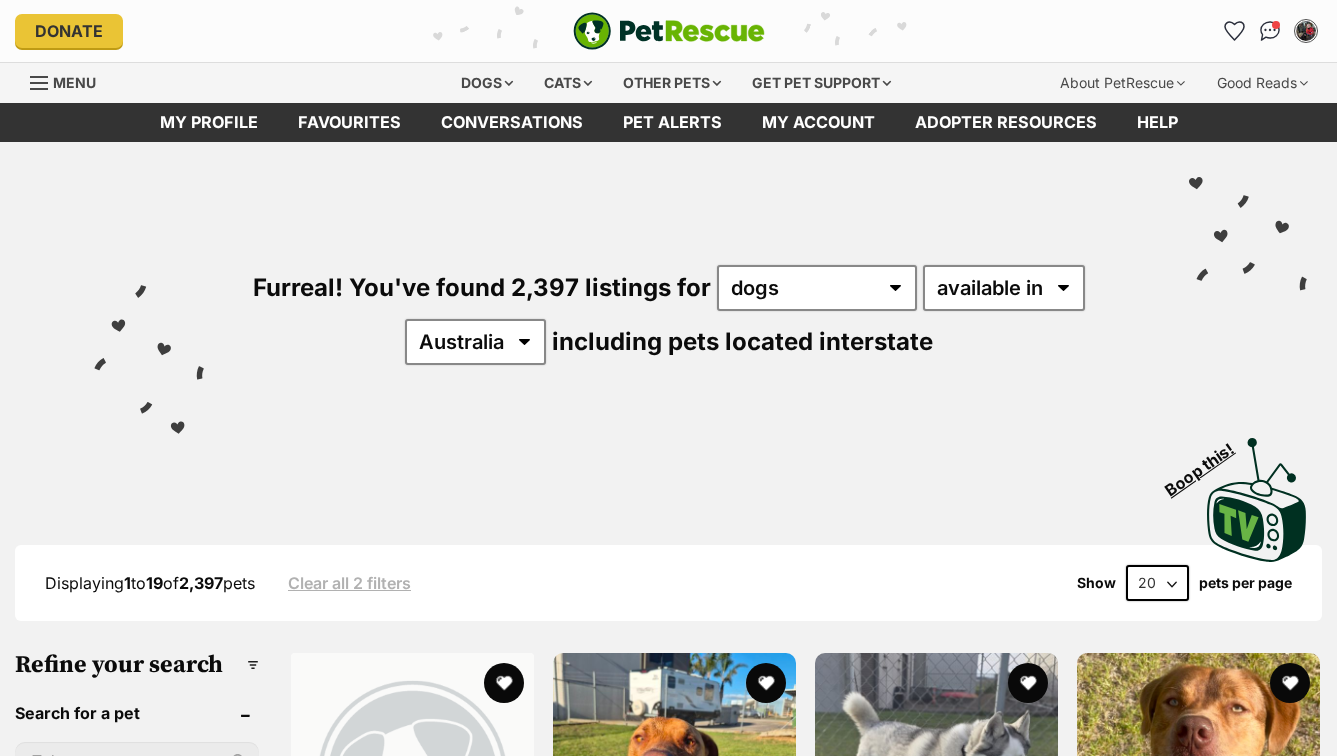 scroll, scrollTop: 0, scrollLeft: 0, axis: both 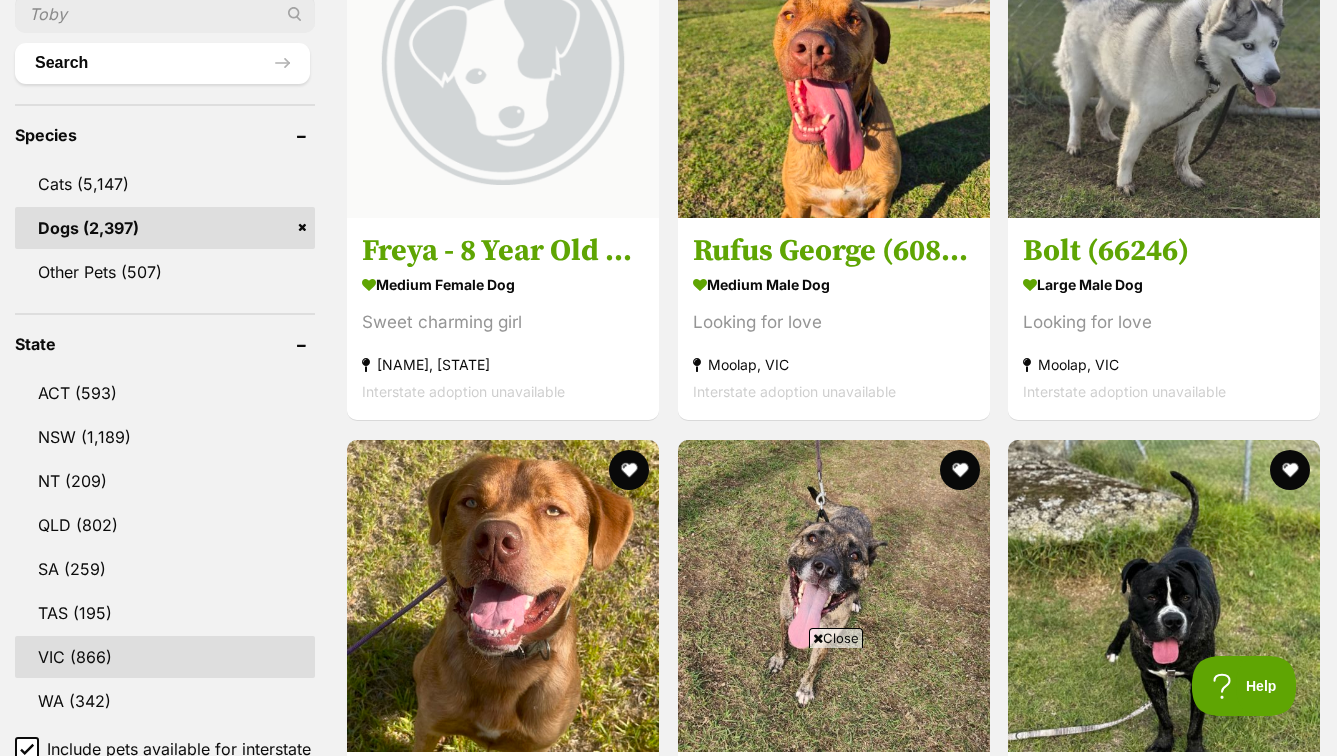 click on "VIC (866)" at bounding box center (165, 657) 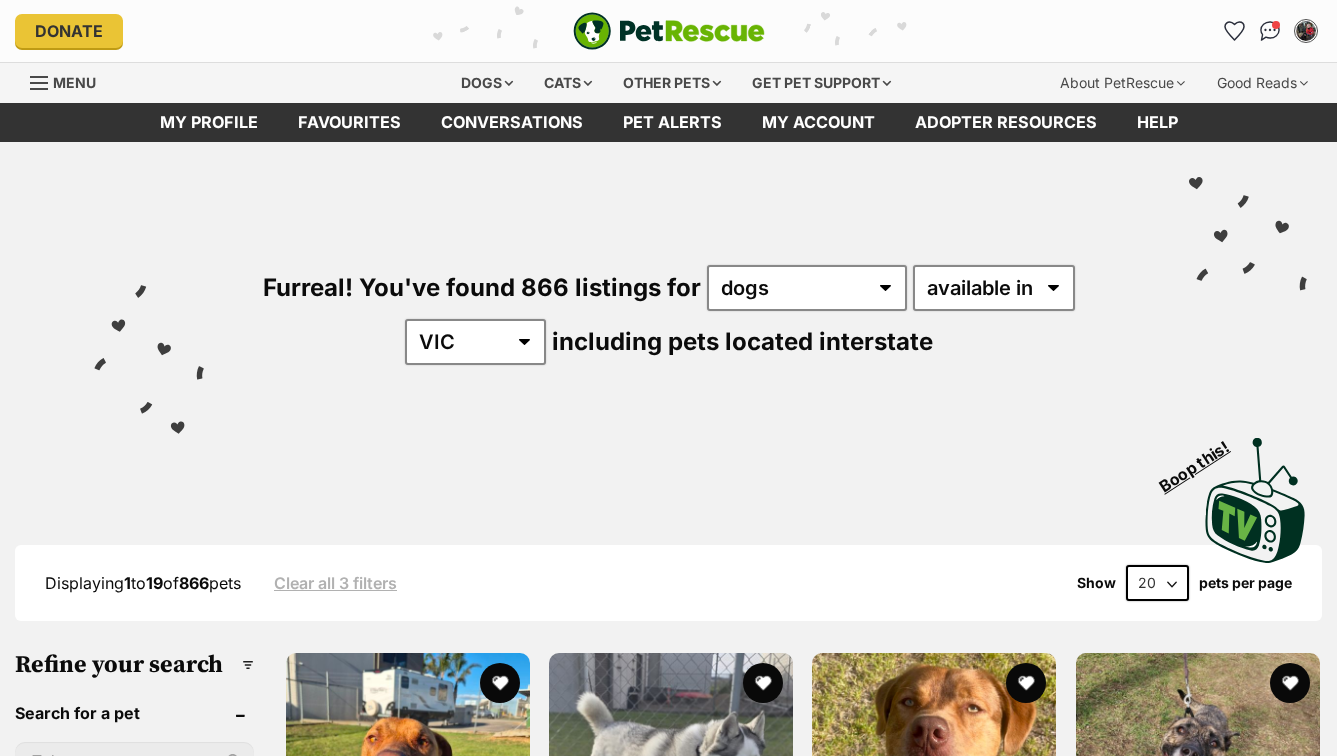 scroll, scrollTop: 0, scrollLeft: 0, axis: both 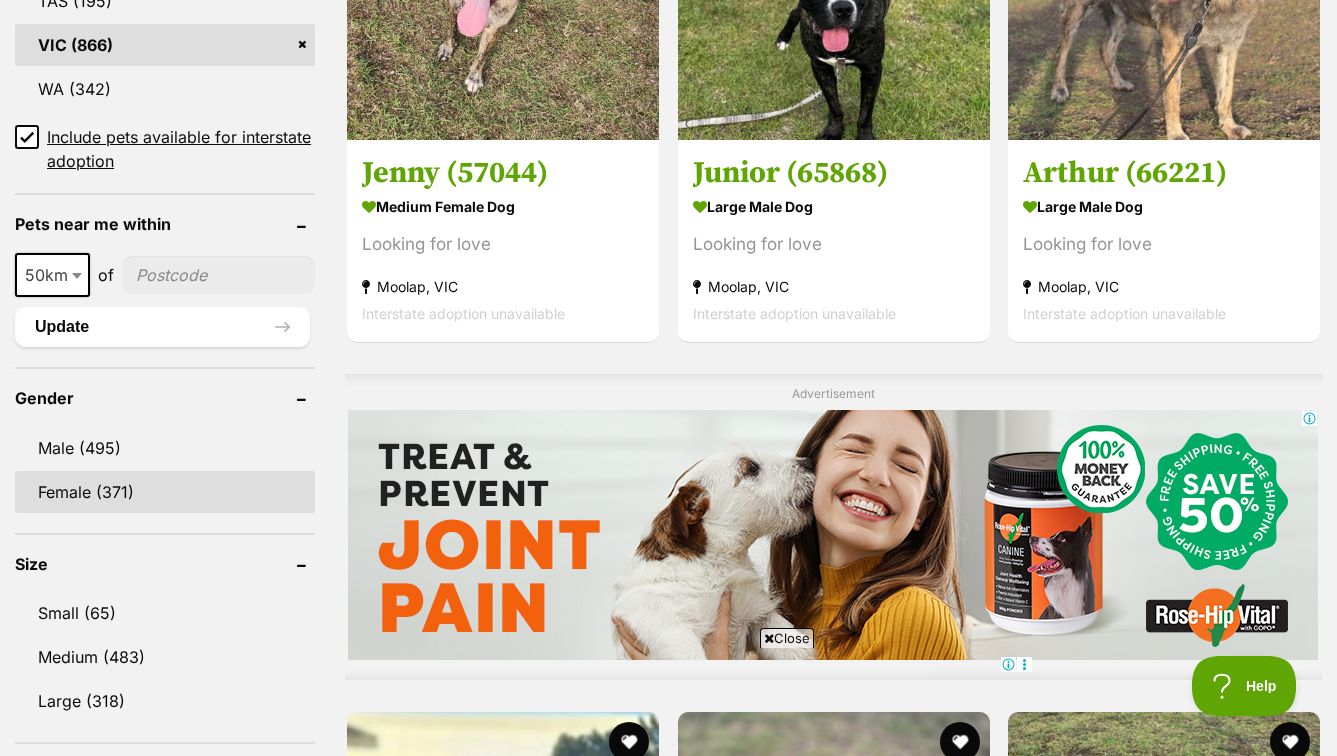 click on "Female (371)" at bounding box center [165, 492] 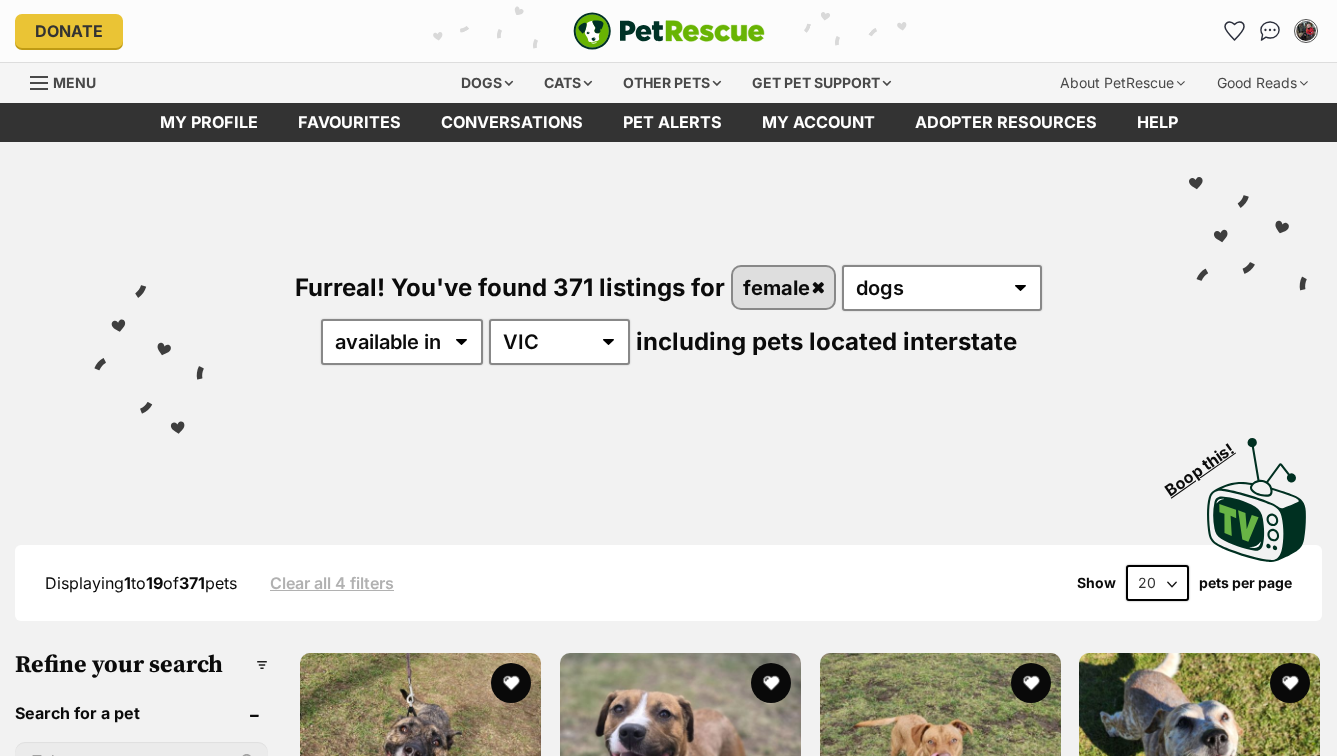 scroll, scrollTop: 0, scrollLeft: 0, axis: both 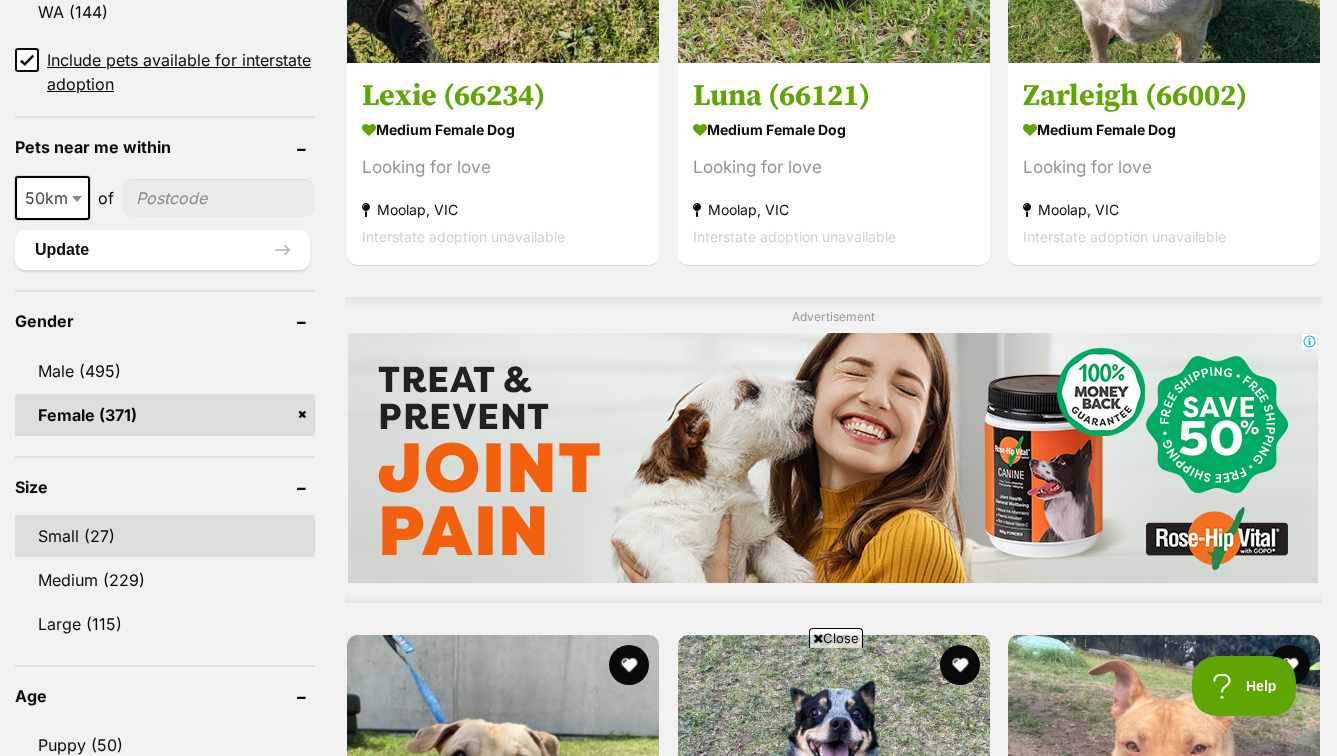 click on "Small (27)" at bounding box center (165, 536) 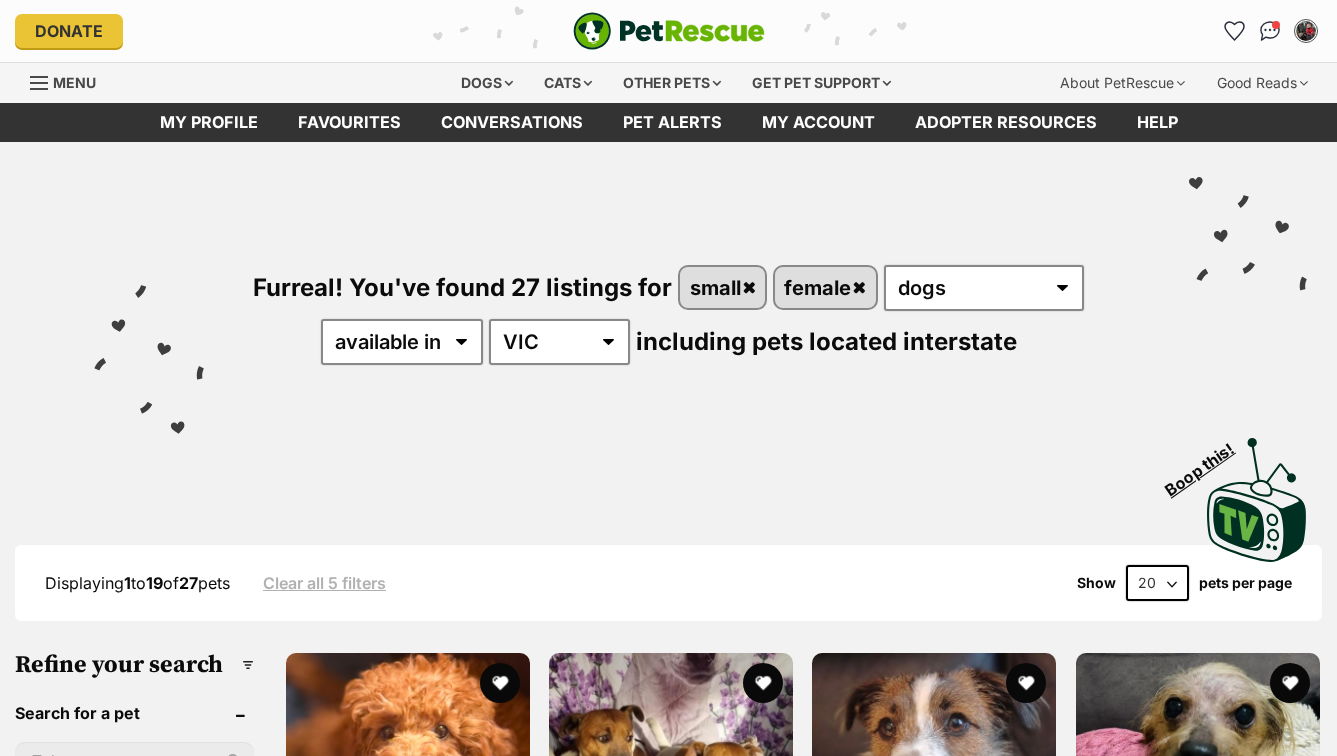 scroll, scrollTop: 0, scrollLeft: 0, axis: both 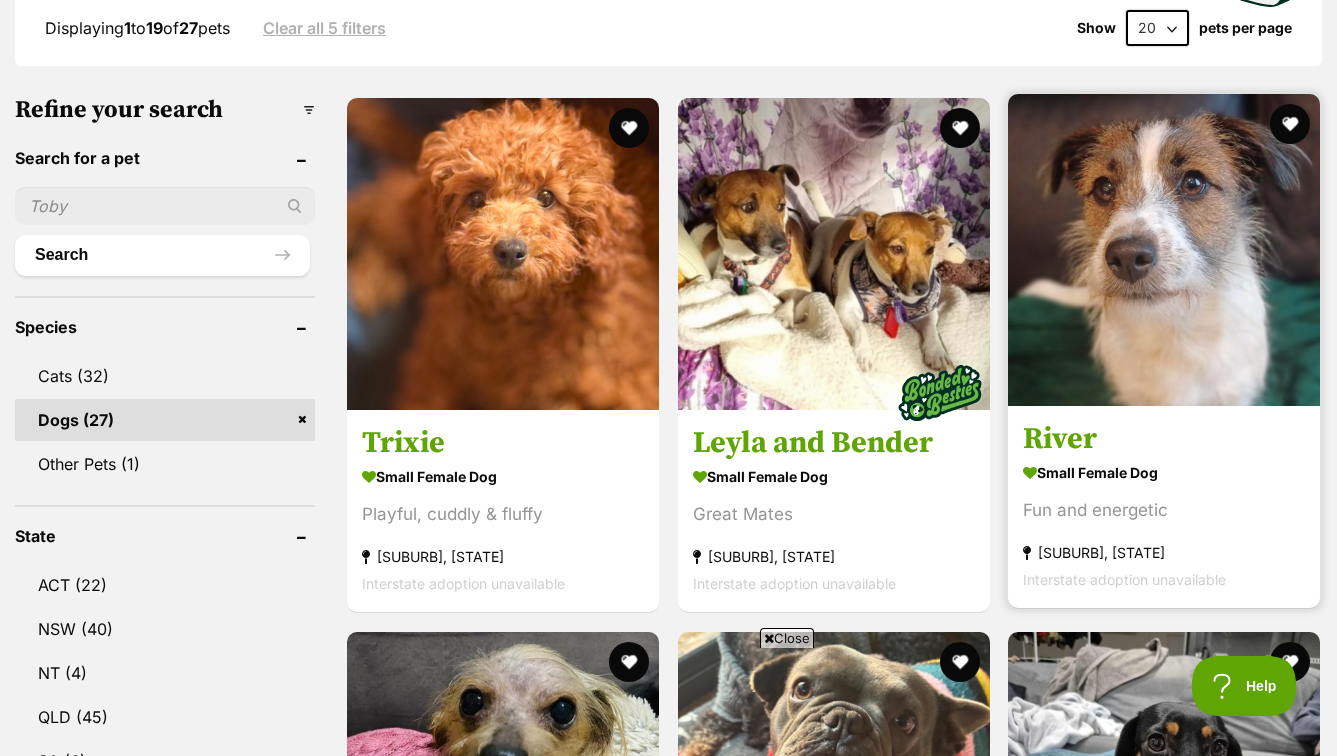 click on "River" at bounding box center (1164, 440) 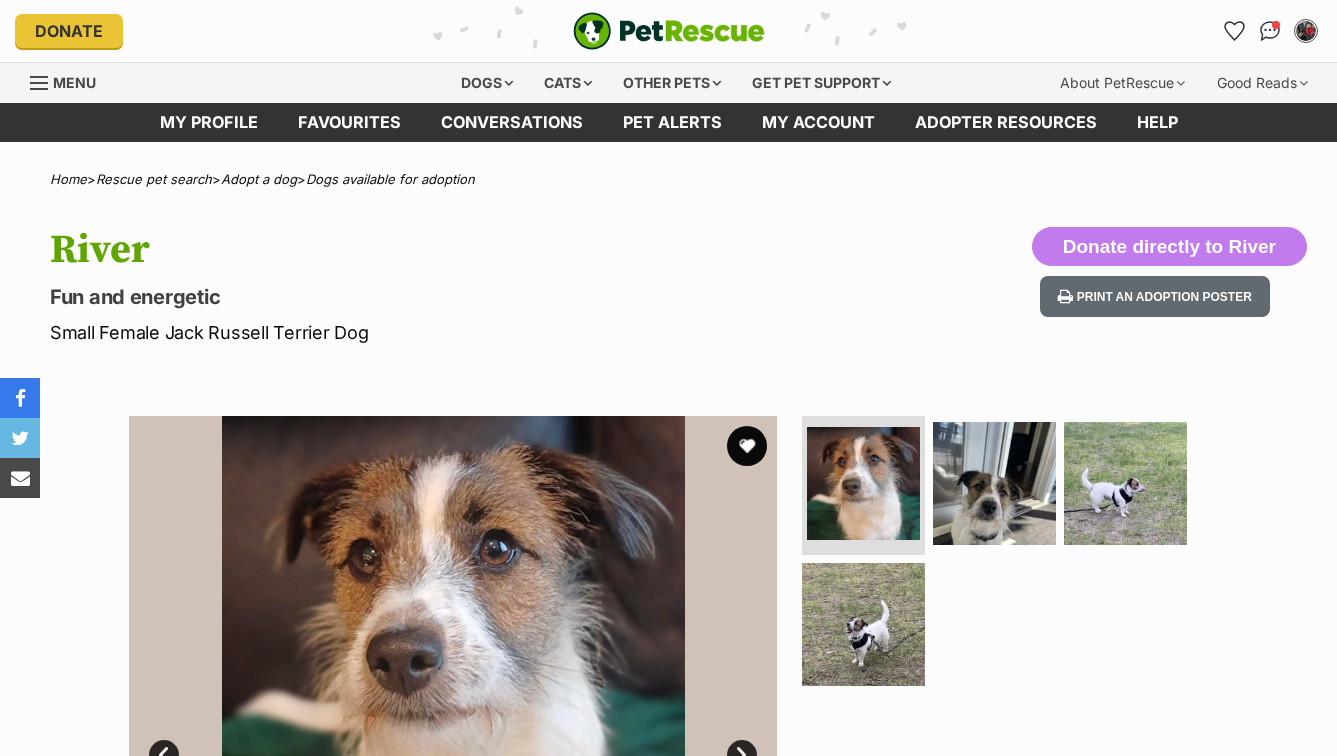 scroll, scrollTop: 0, scrollLeft: 0, axis: both 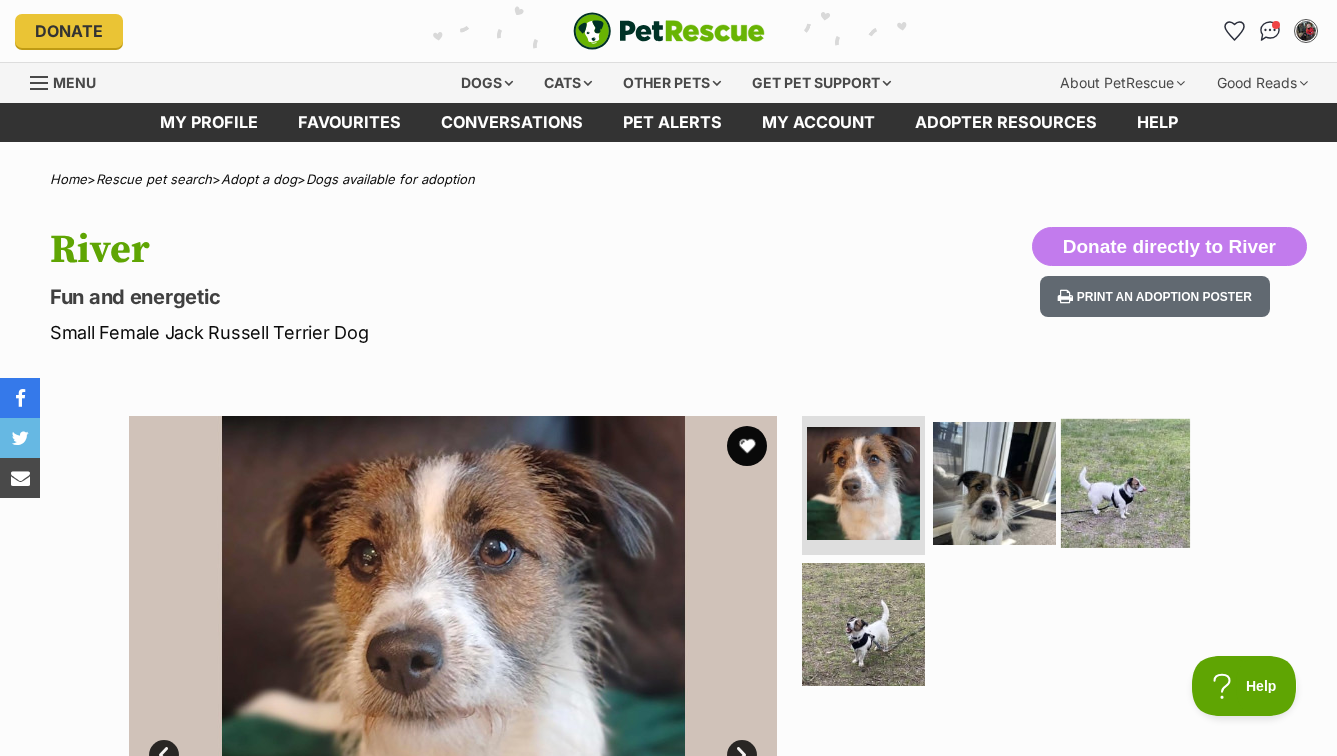 click at bounding box center [1125, 482] 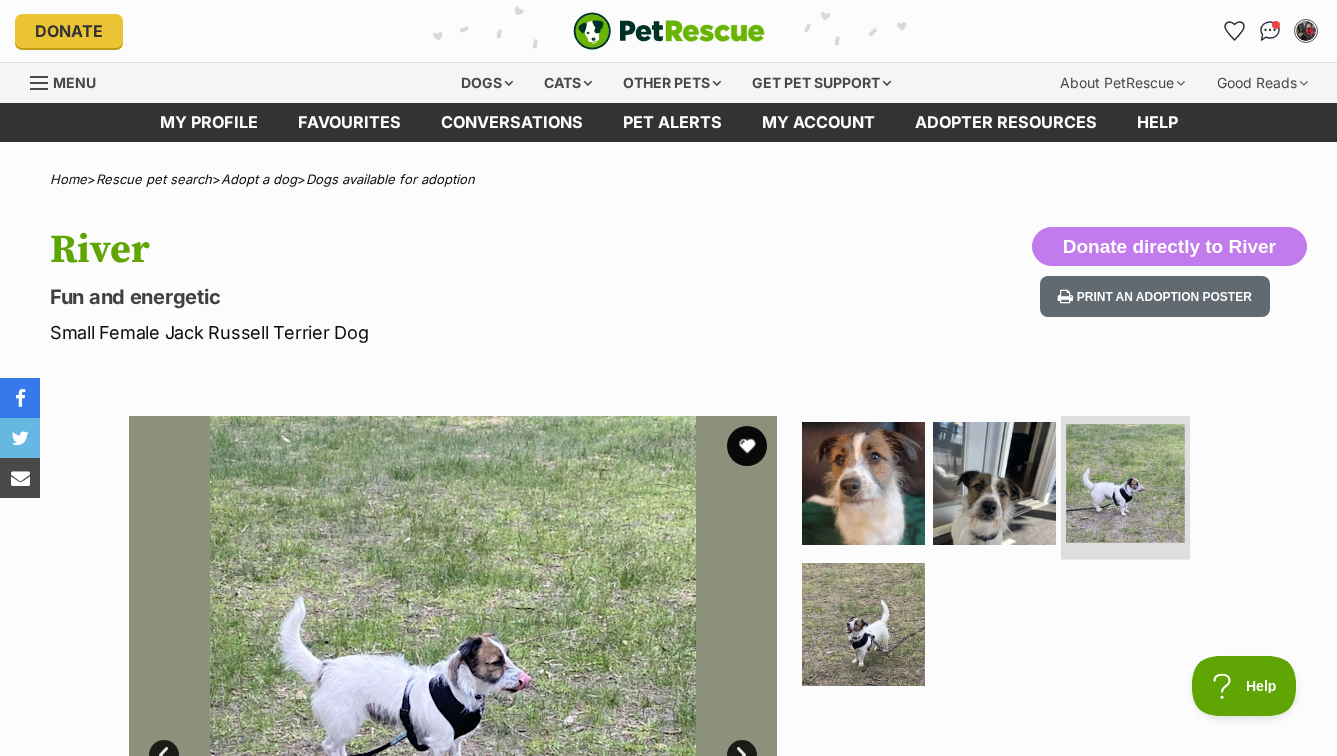 scroll, scrollTop: 0, scrollLeft: 0, axis: both 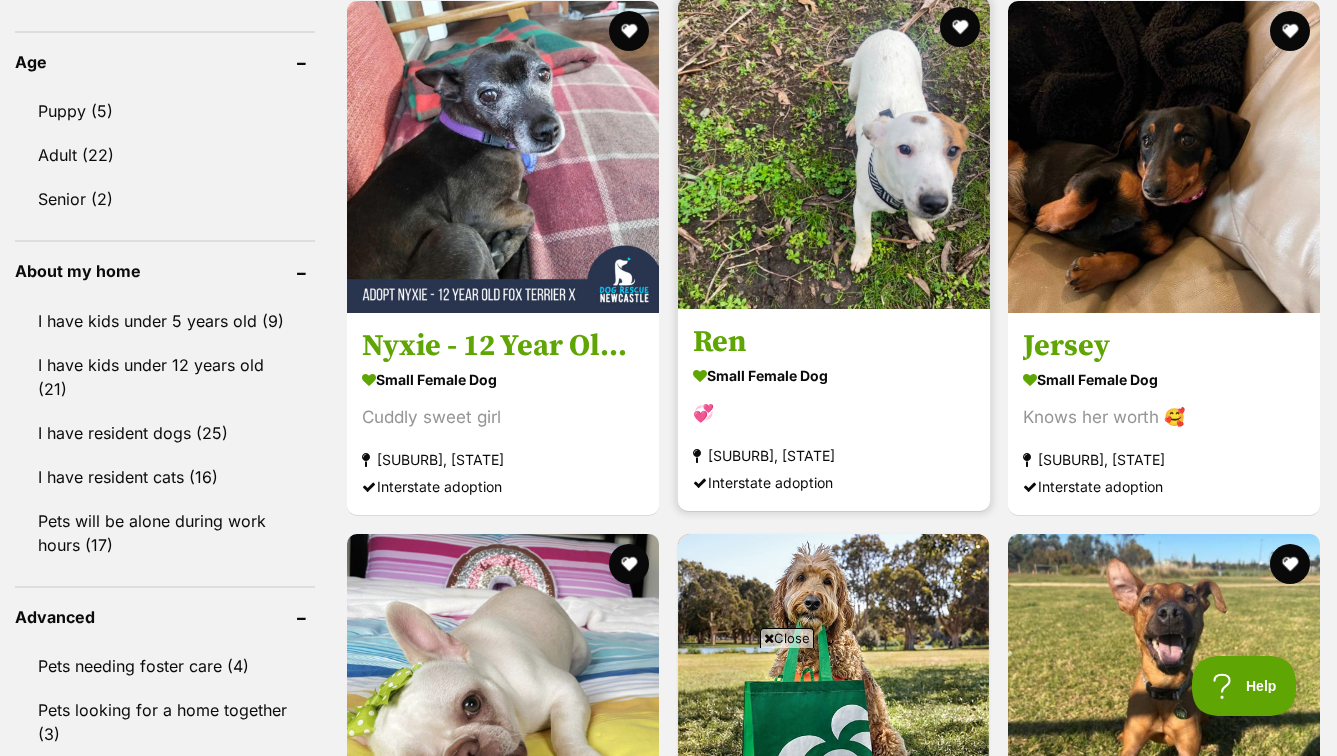 click at bounding box center (834, 153) 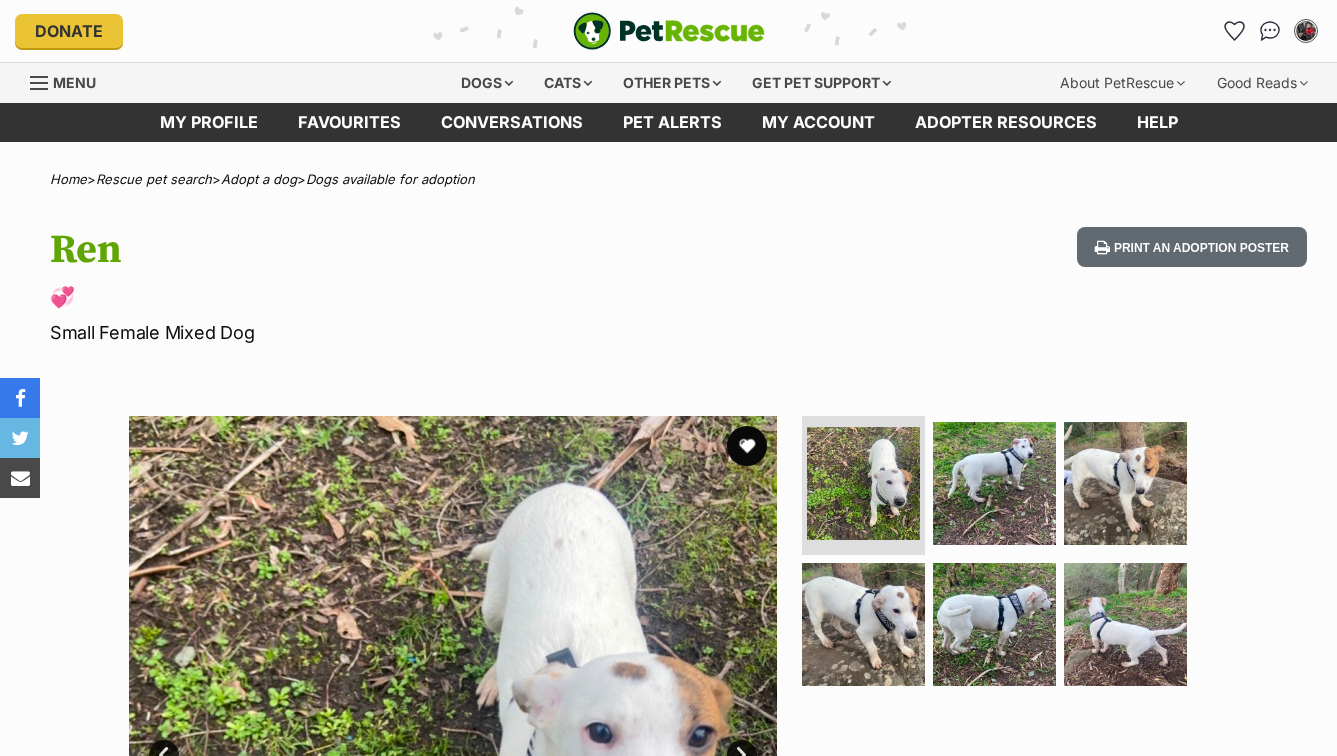 scroll, scrollTop: 0, scrollLeft: 0, axis: both 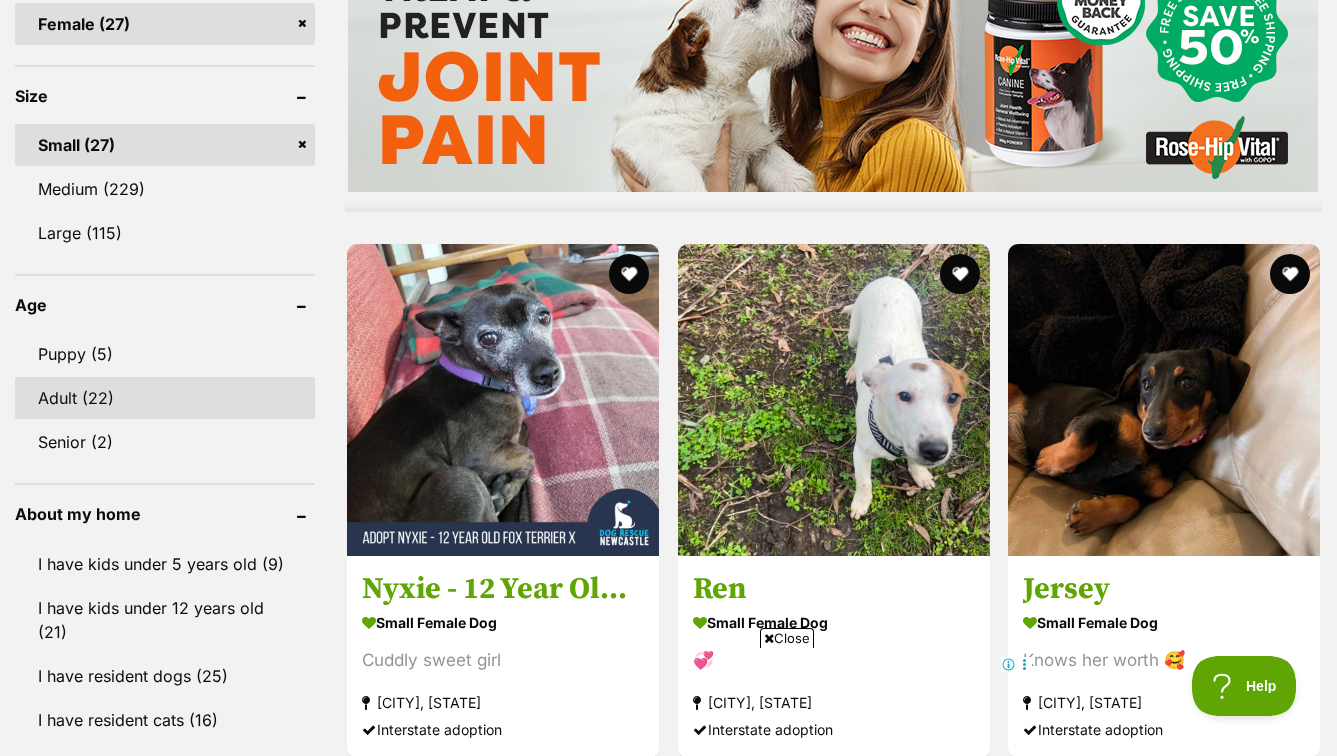 click on "Adult (22)" at bounding box center [165, 398] 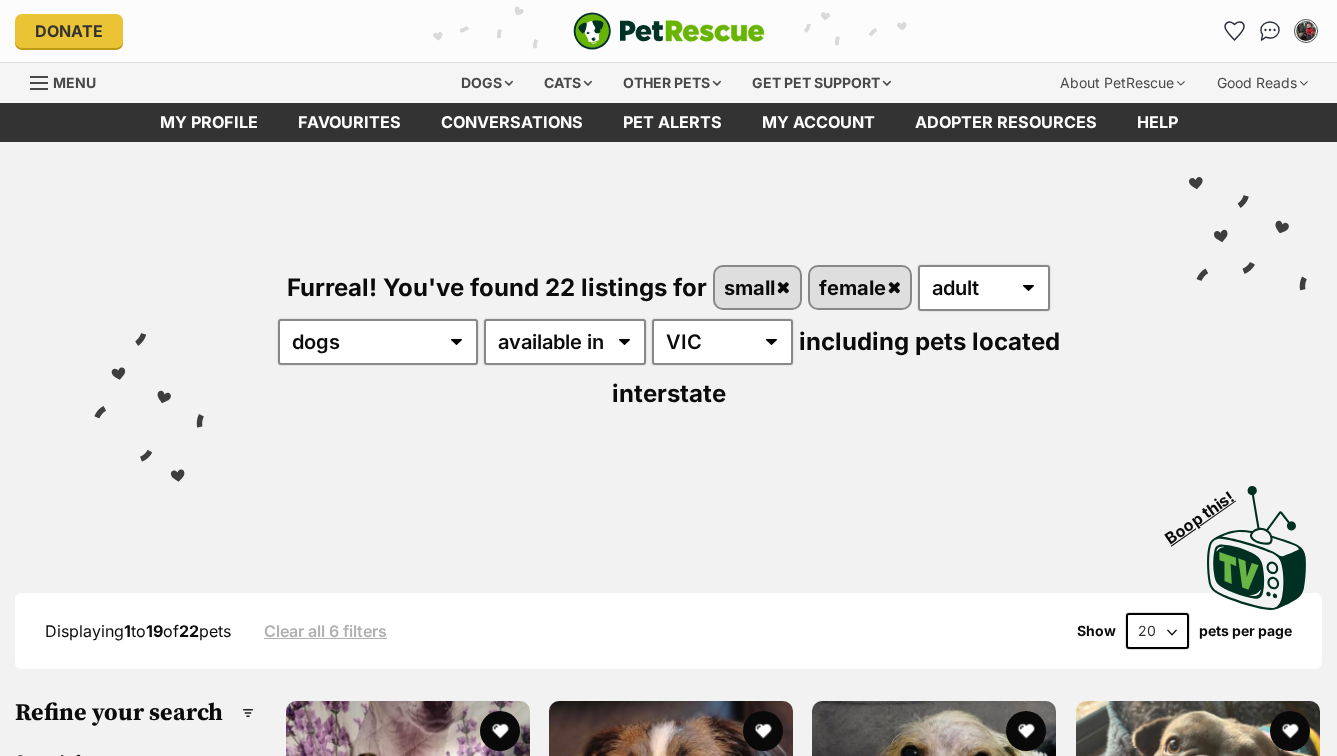scroll, scrollTop: 0, scrollLeft: 0, axis: both 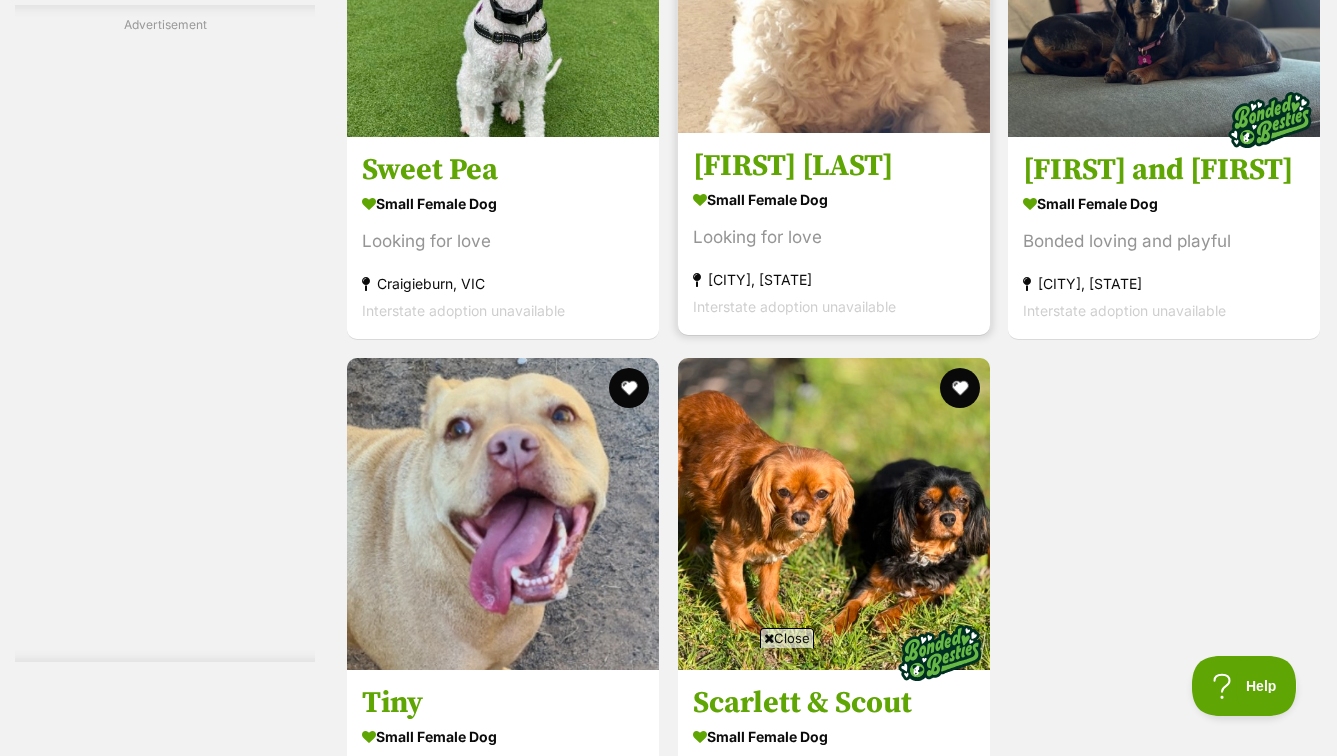 click at bounding box center [834, -23] 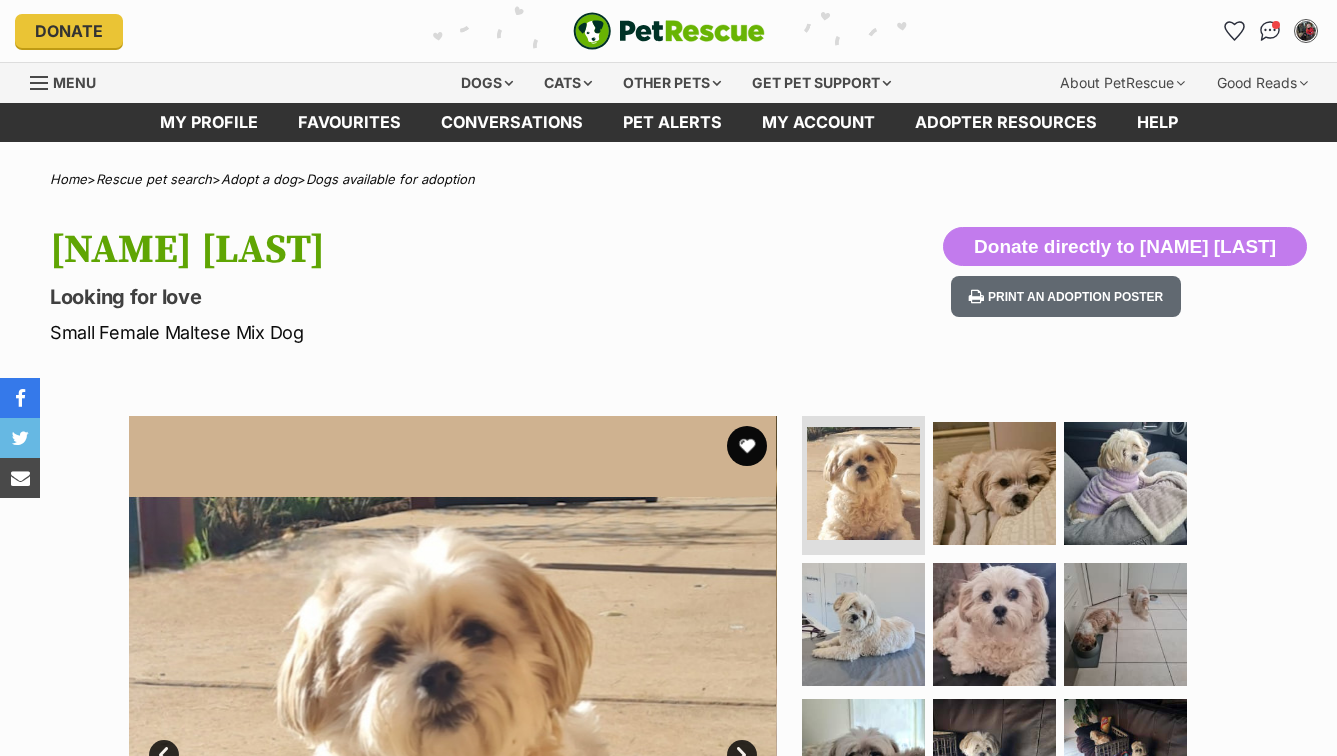 scroll, scrollTop: 0, scrollLeft: 0, axis: both 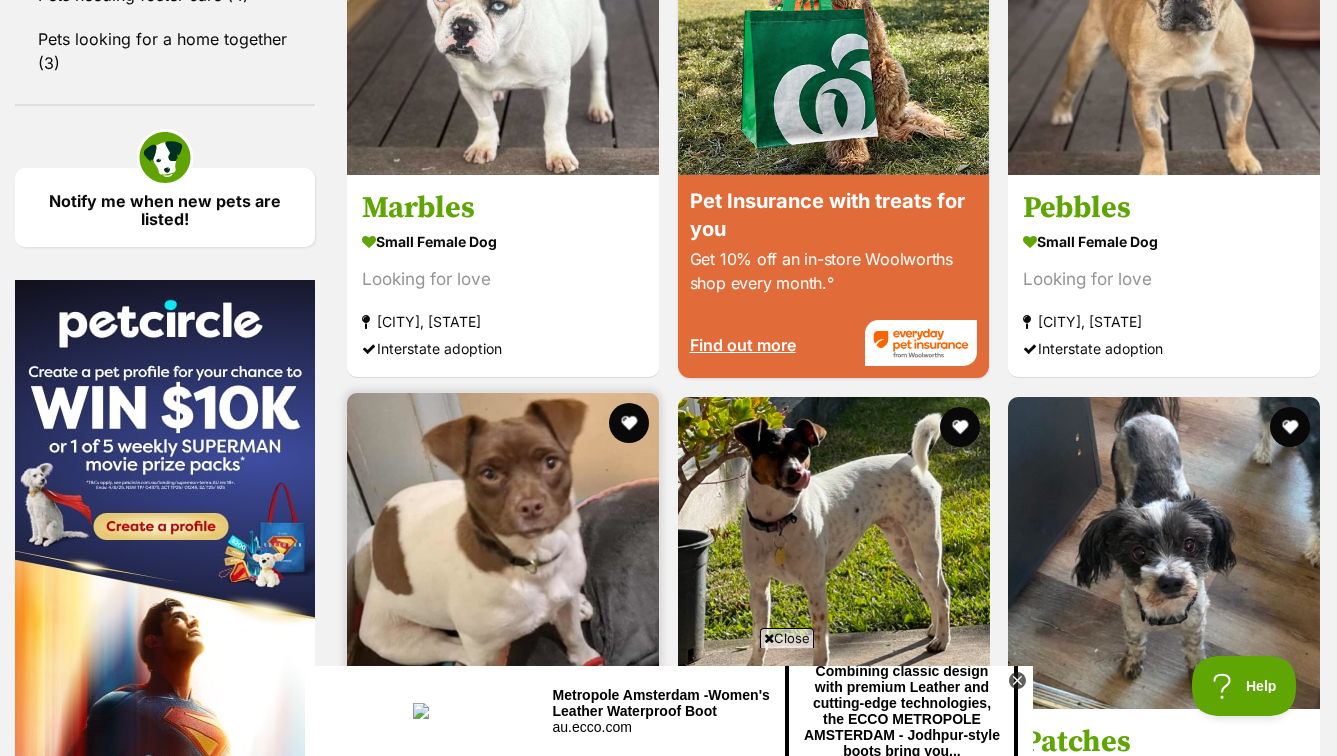 click at bounding box center (503, 549) 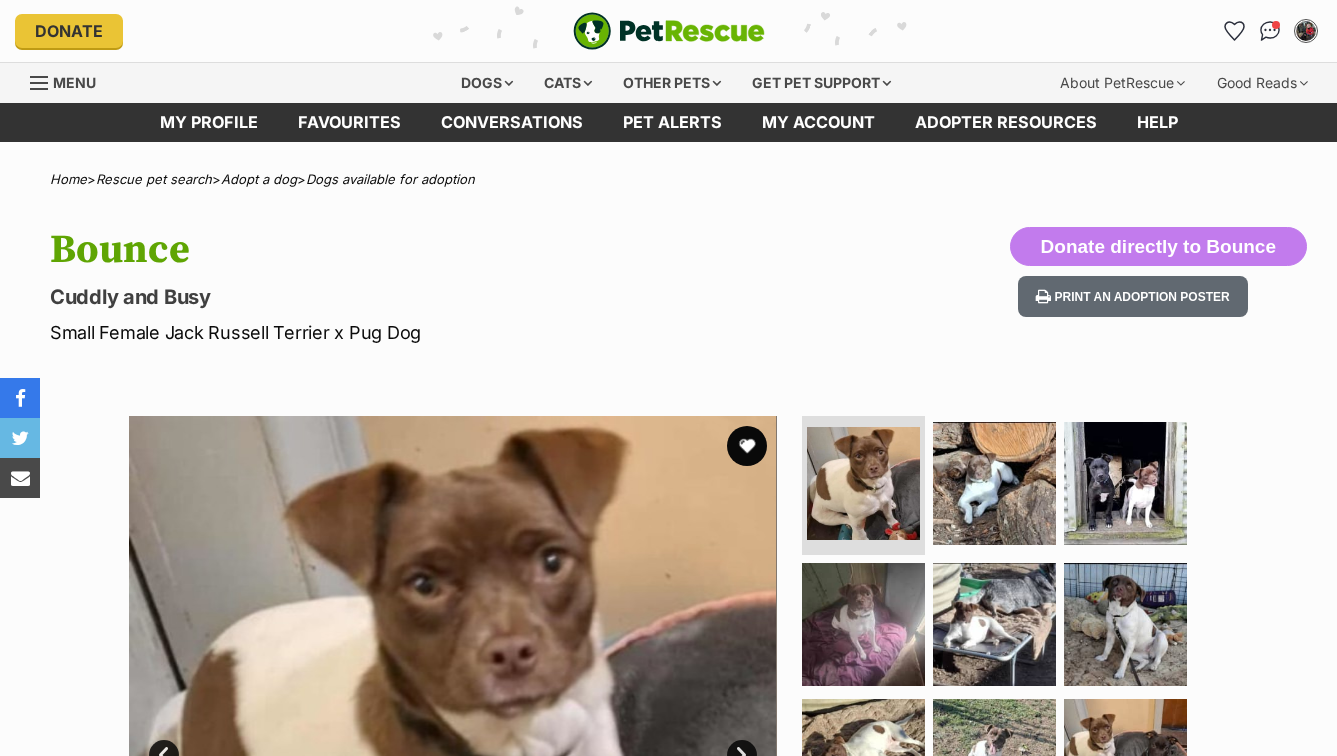 scroll, scrollTop: 0, scrollLeft: 0, axis: both 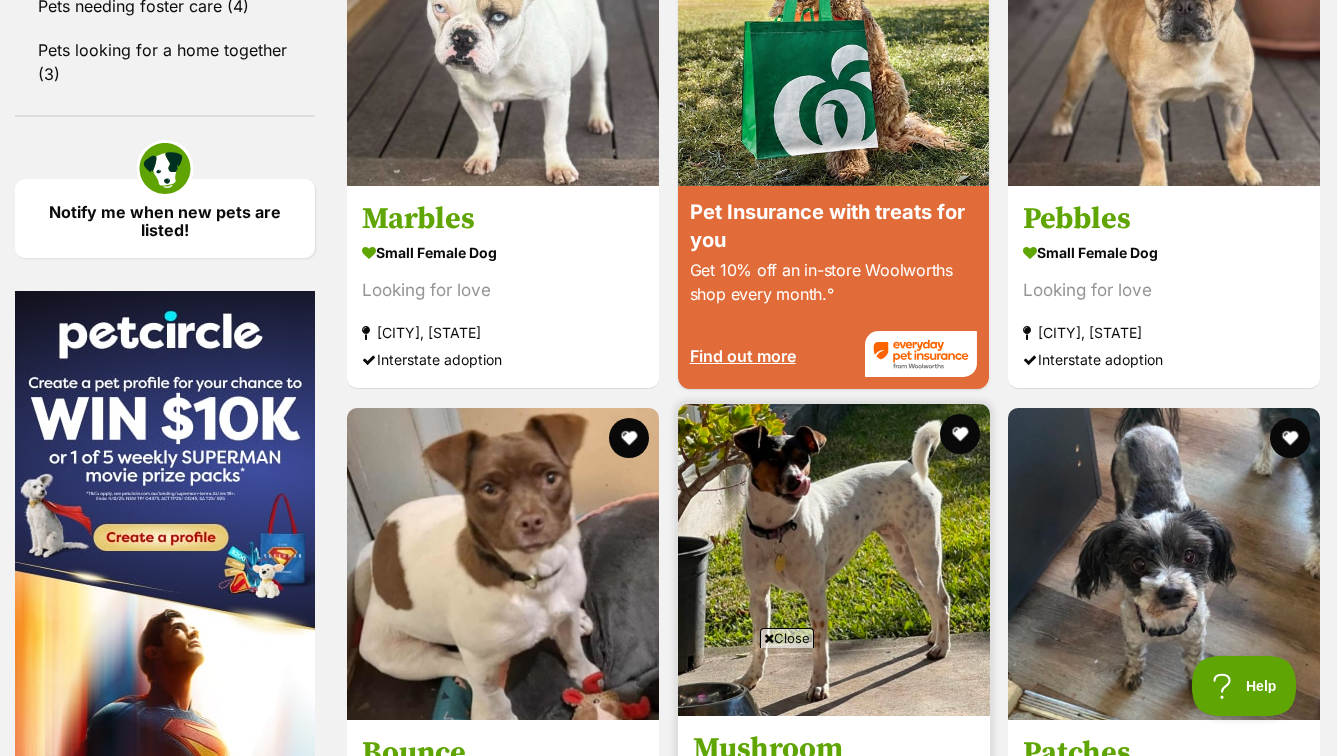 click on "Mushroom
small female Dog
Playful zoomies
Reservoir, VIC
Interstate adoption unavailable" at bounding box center [834, 816] 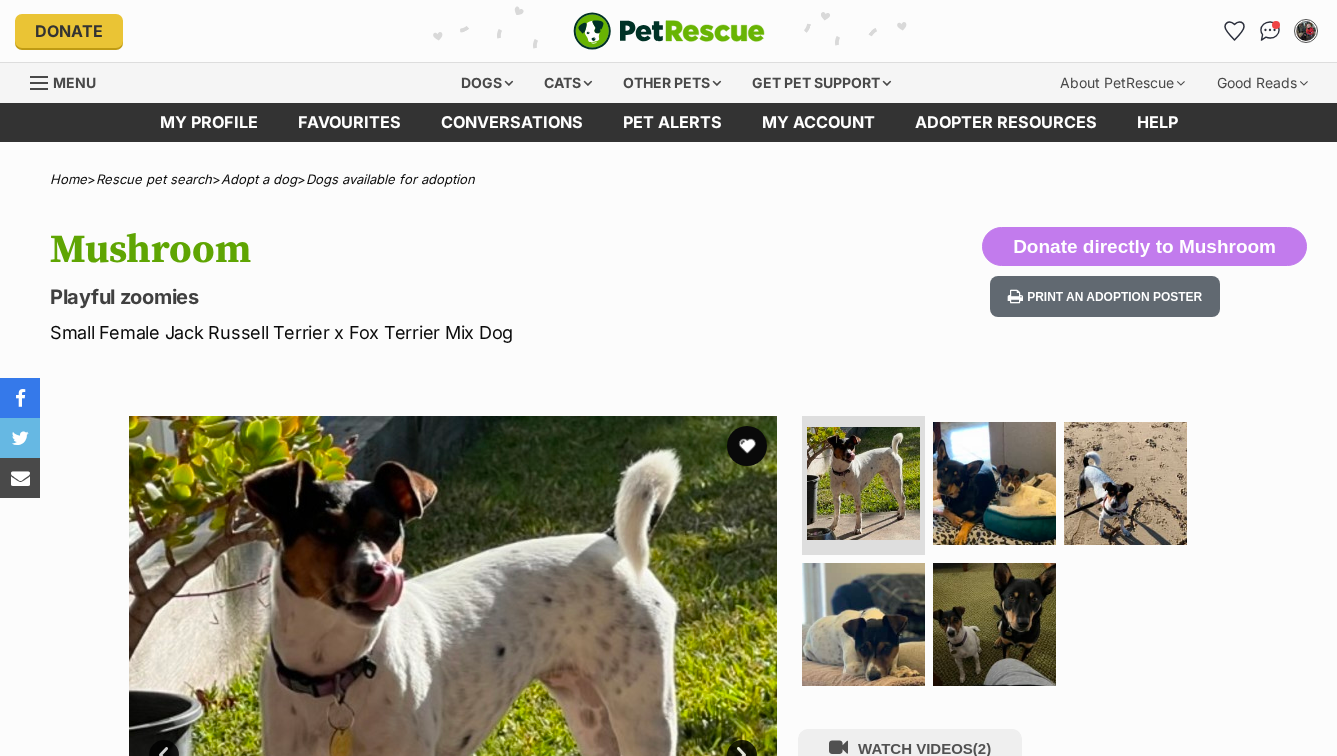 scroll, scrollTop: 0, scrollLeft: 0, axis: both 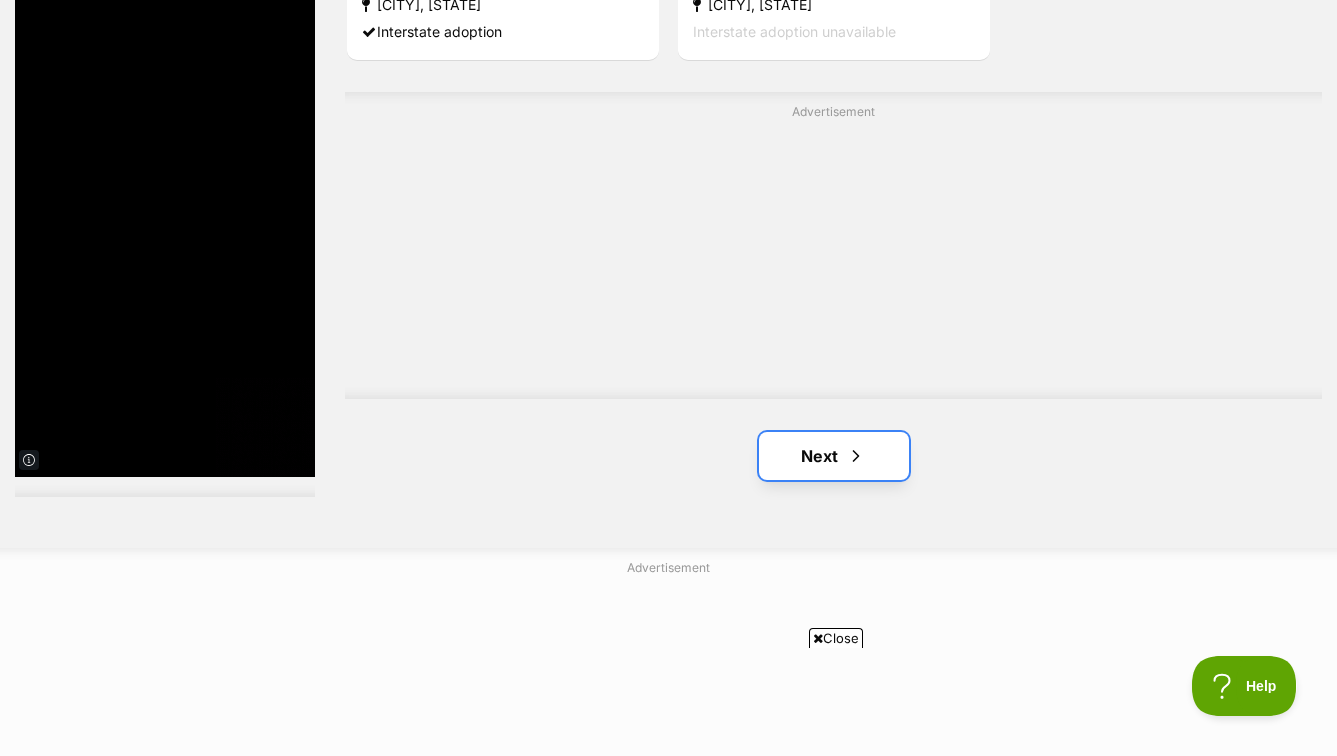 click on "Next" at bounding box center (834, 456) 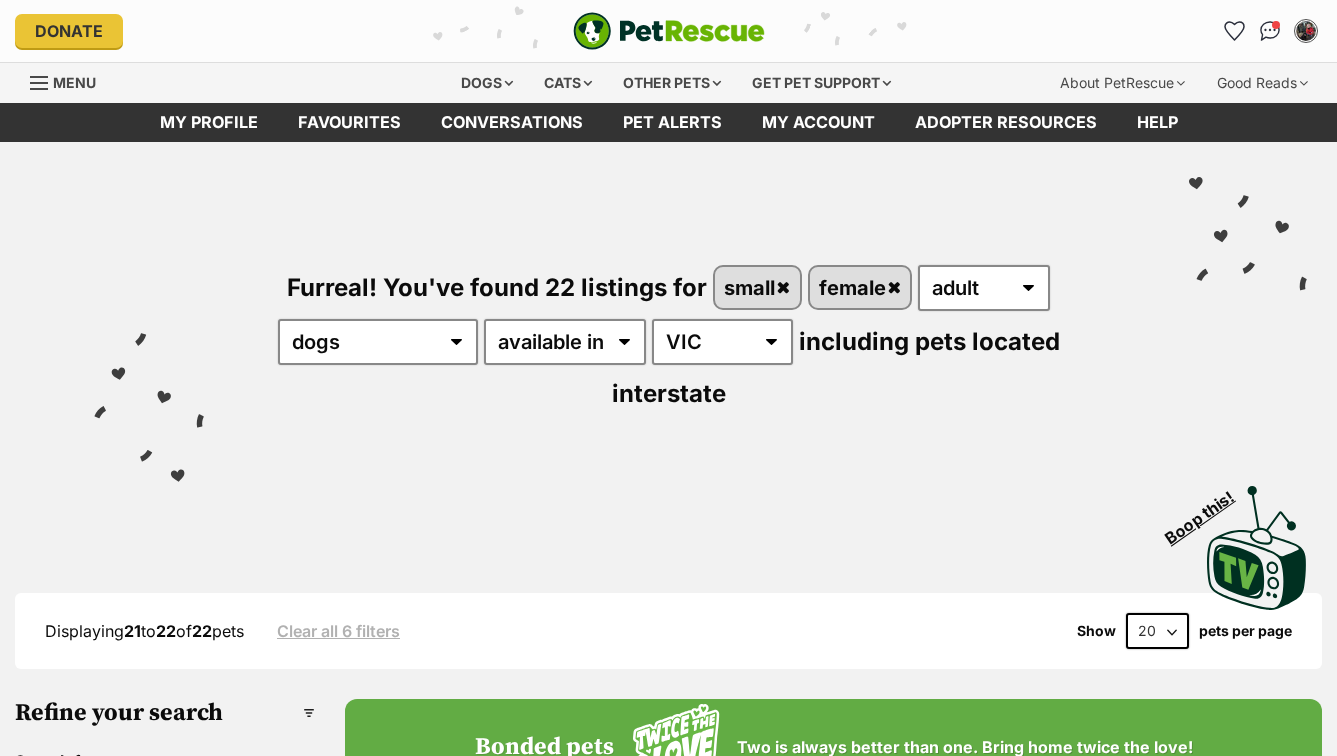 scroll, scrollTop: 0, scrollLeft: 0, axis: both 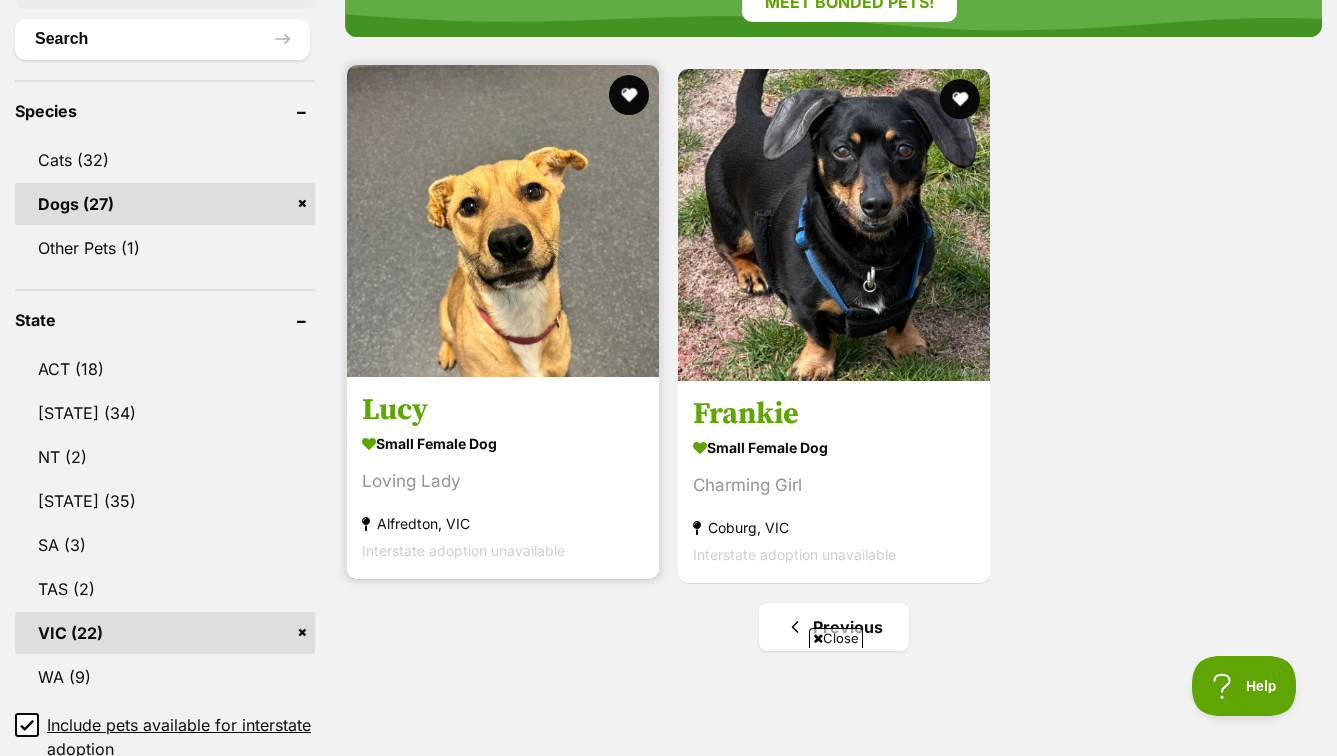 click at bounding box center [503, 221] 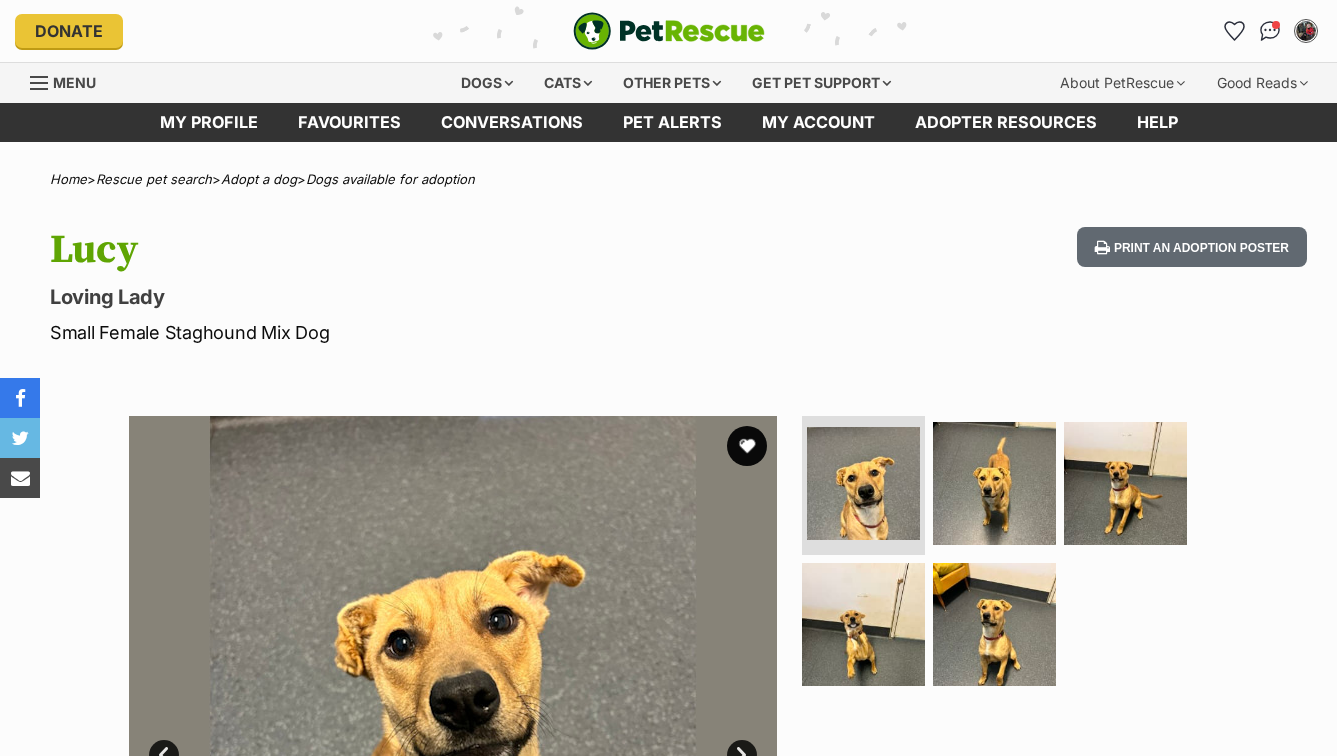 scroll, scrollTop: 0, scrollLeft: 0, axis: both 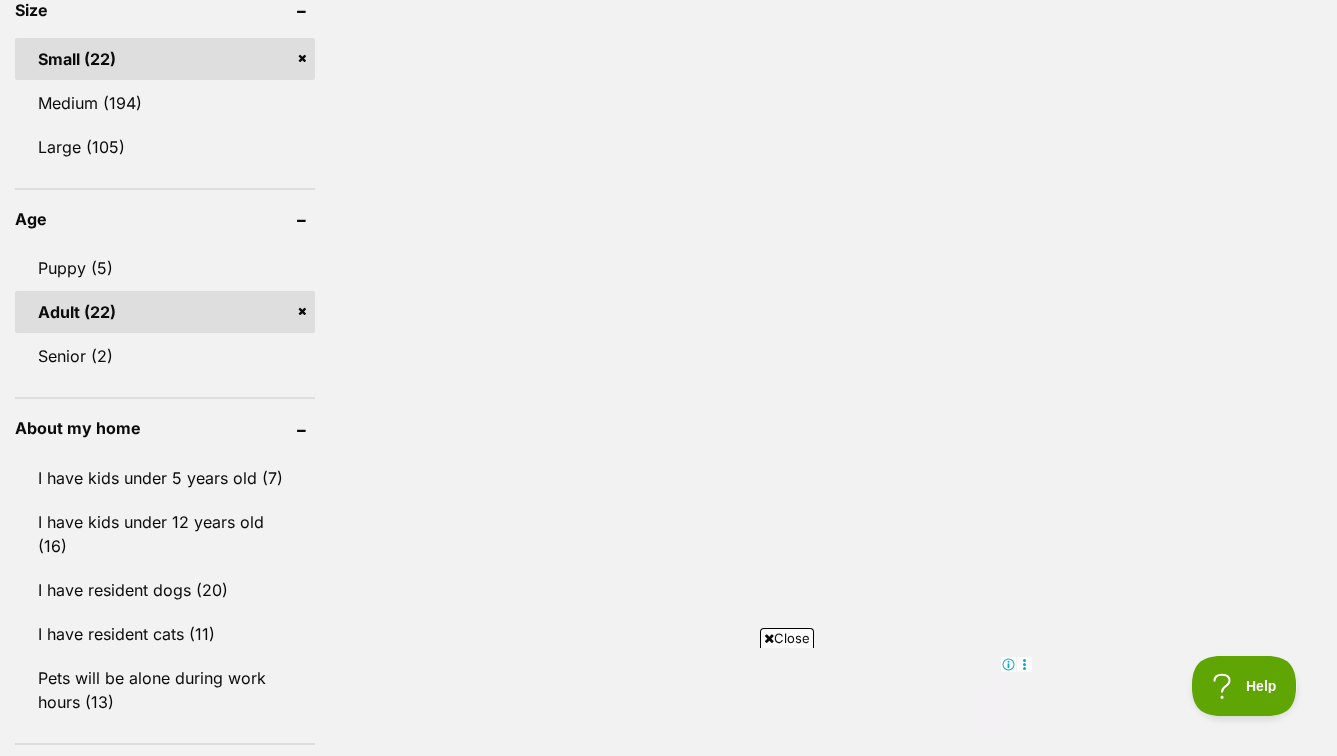click on "Adult (22)" at bounding box center [165, 312] 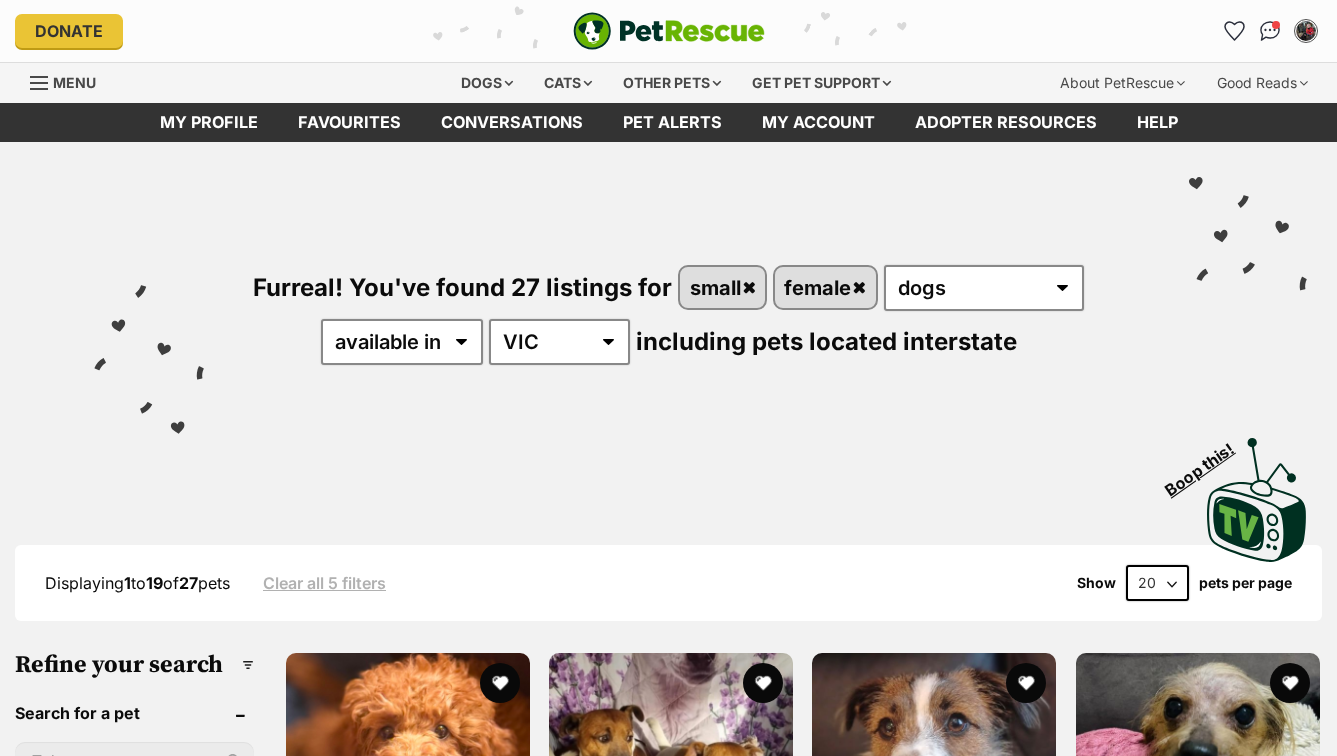scroll, scrollTop: 0, scrollLeft: 0, axis: both 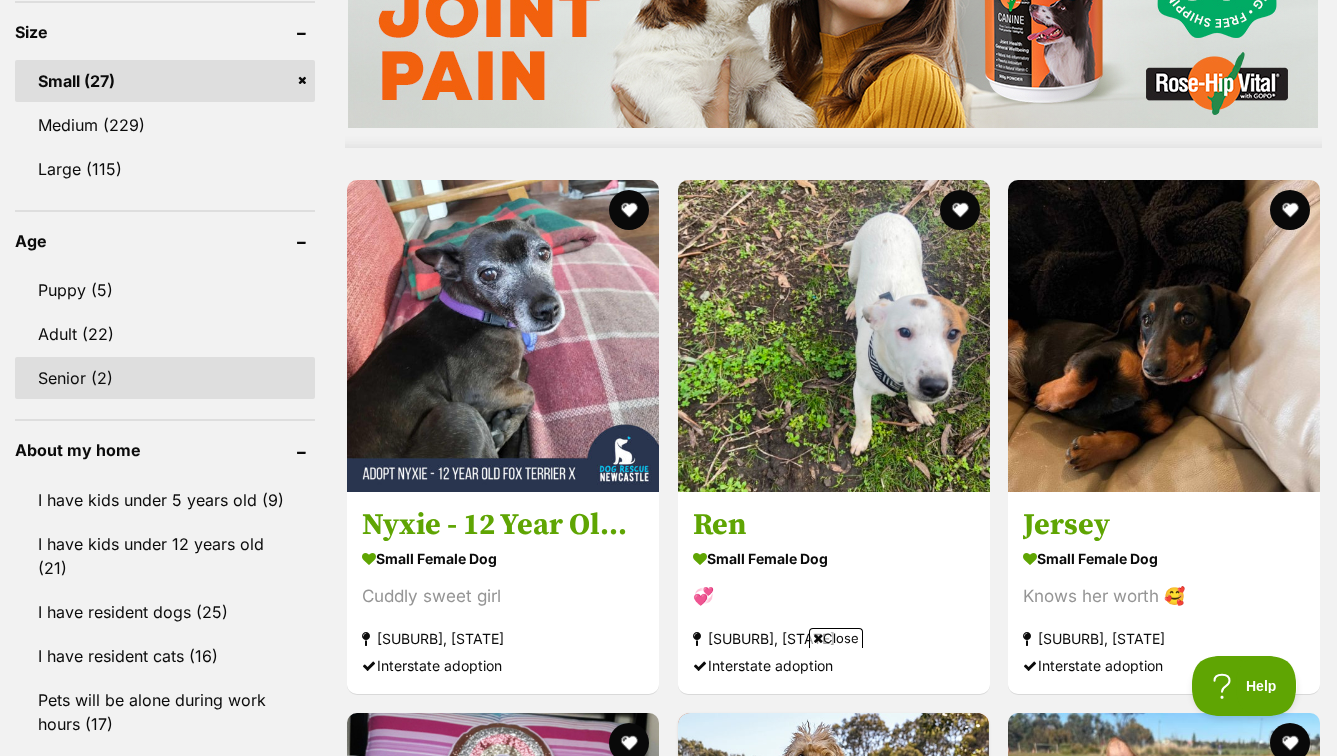click on "Senior (2)" at bounding box center [165, 378] 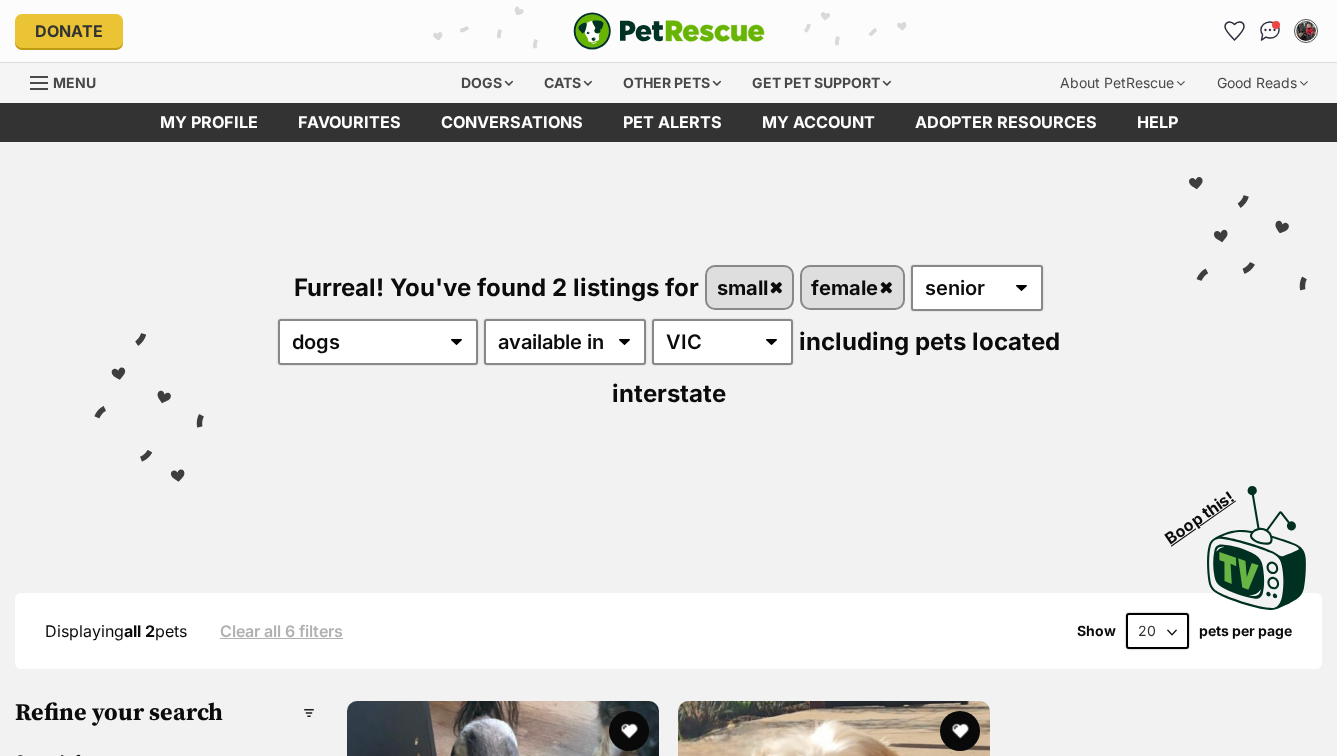 scroll, scrollTop: 0, scrollLeft: 0, axis: both 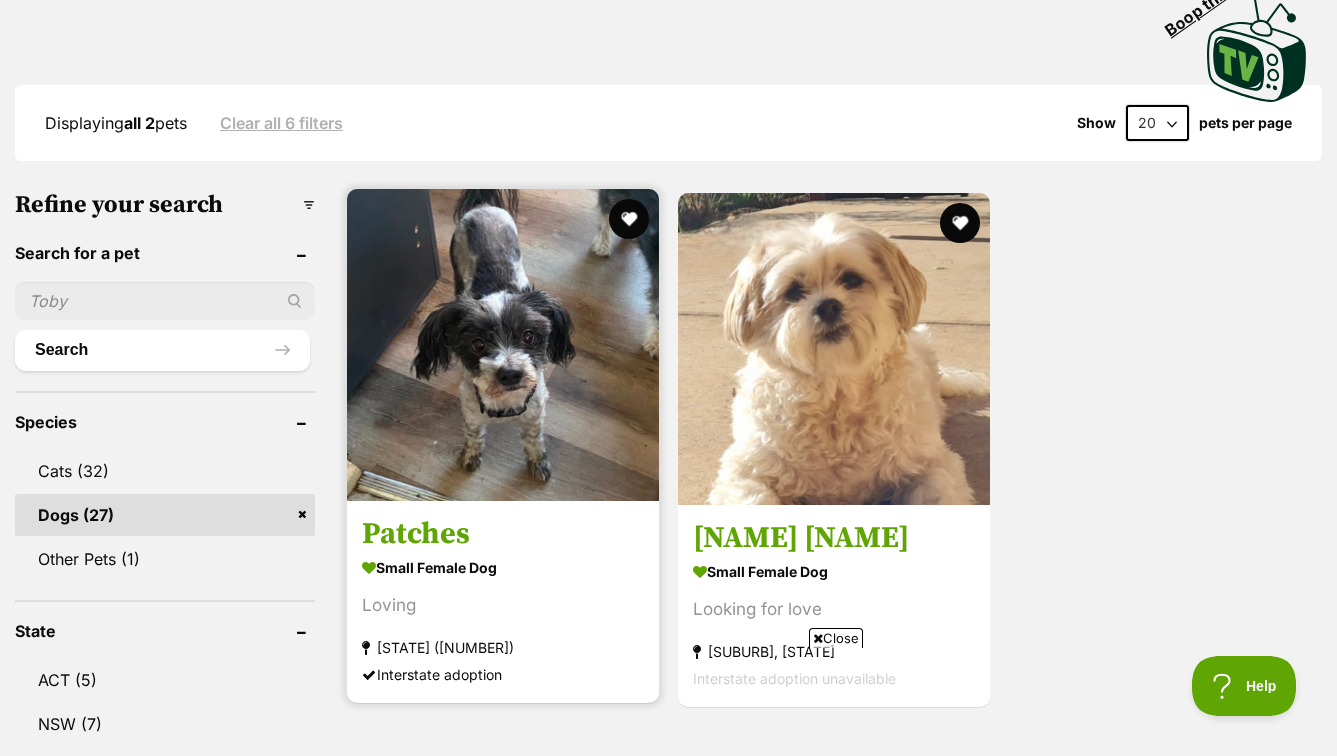 click at bounding box center [503, 345] 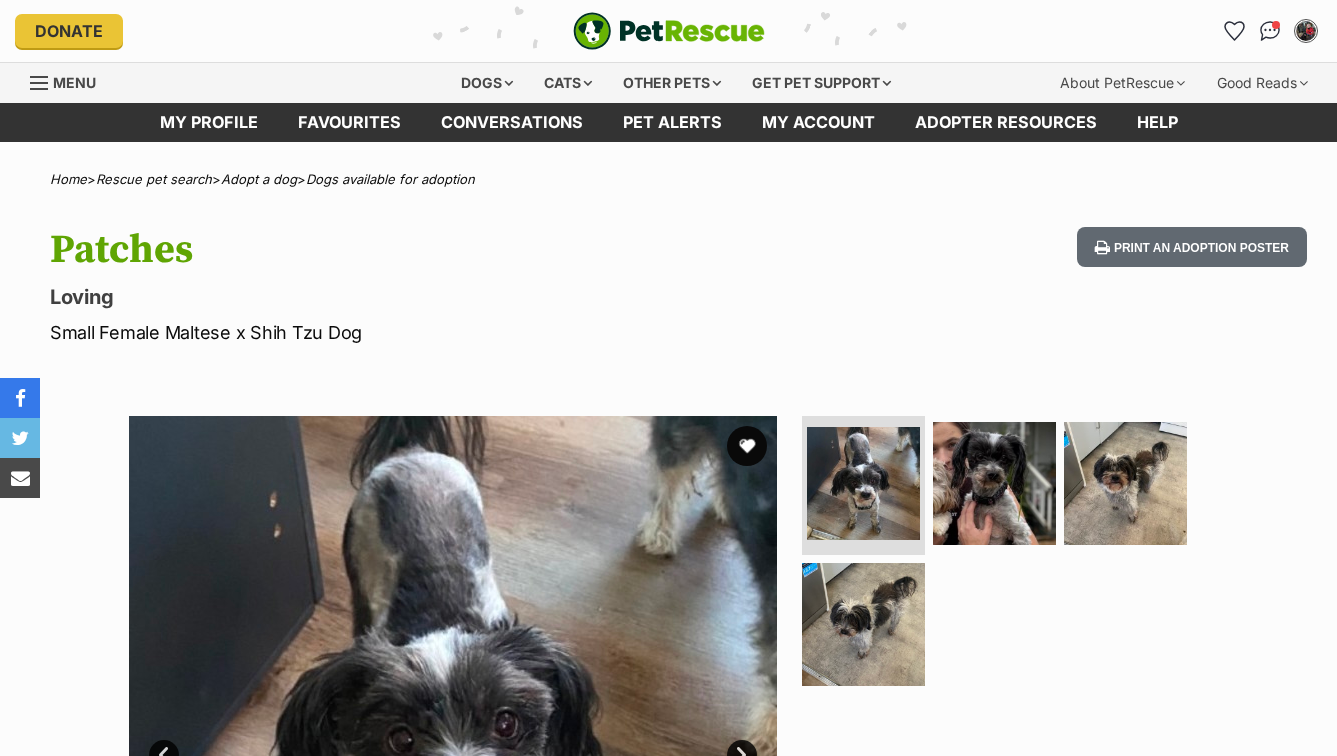 scroll, scrollTop: 0, scrollLeft: 0, axis: both 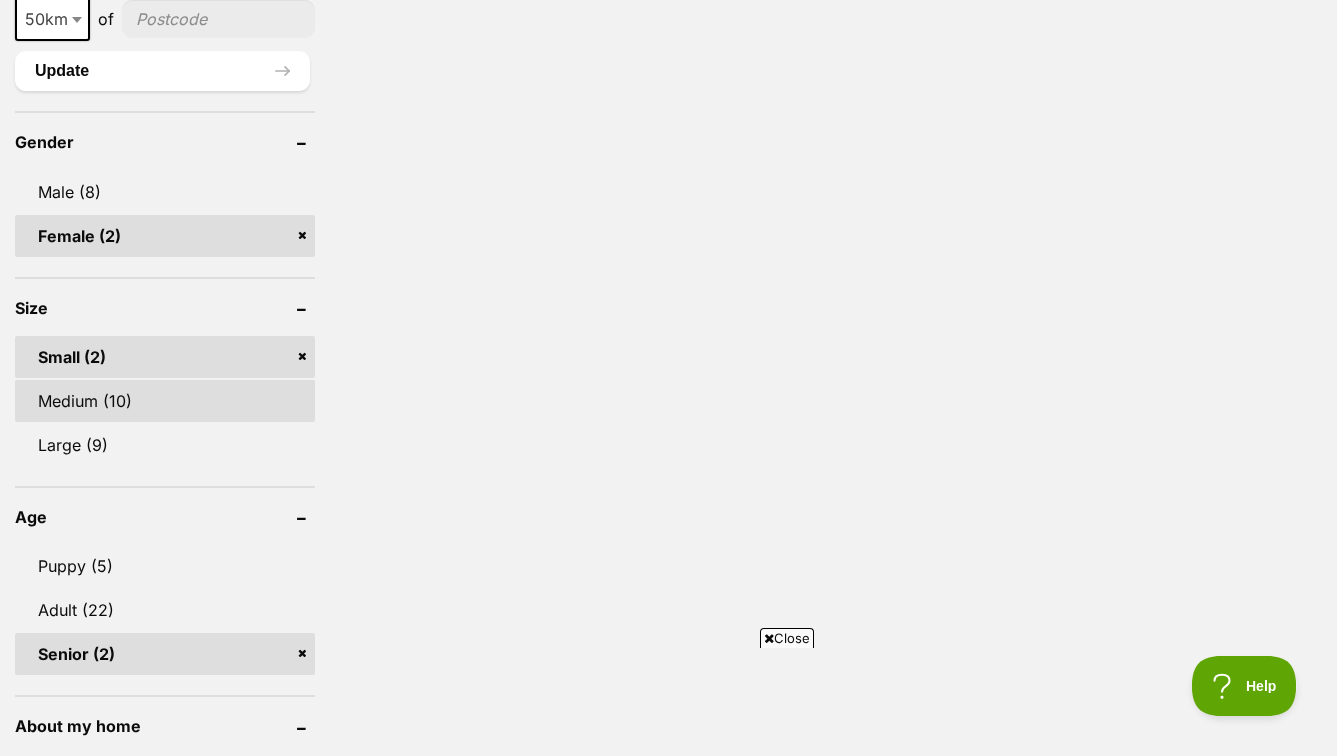 click on "Medium (10)" at bounding box center (165, 401) 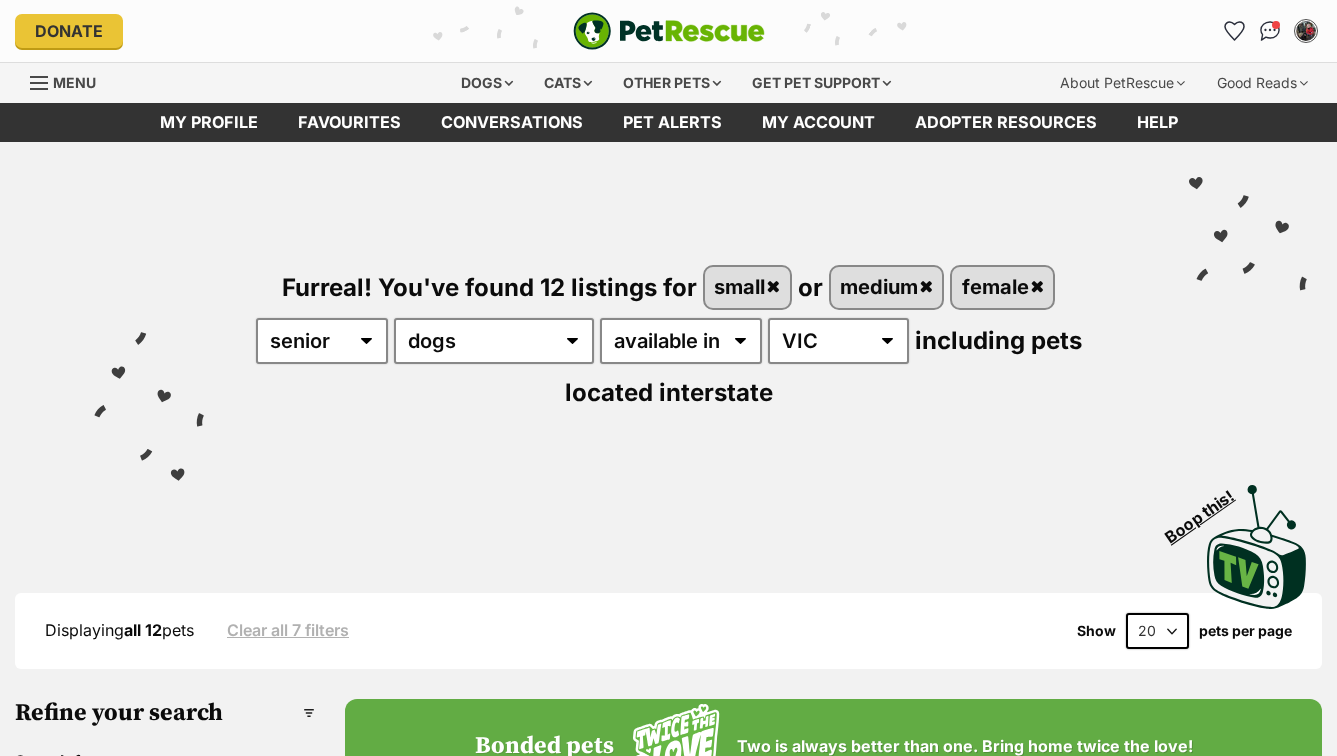 scroll, scrollTop: 0, scrollLeft: 0, axis: both 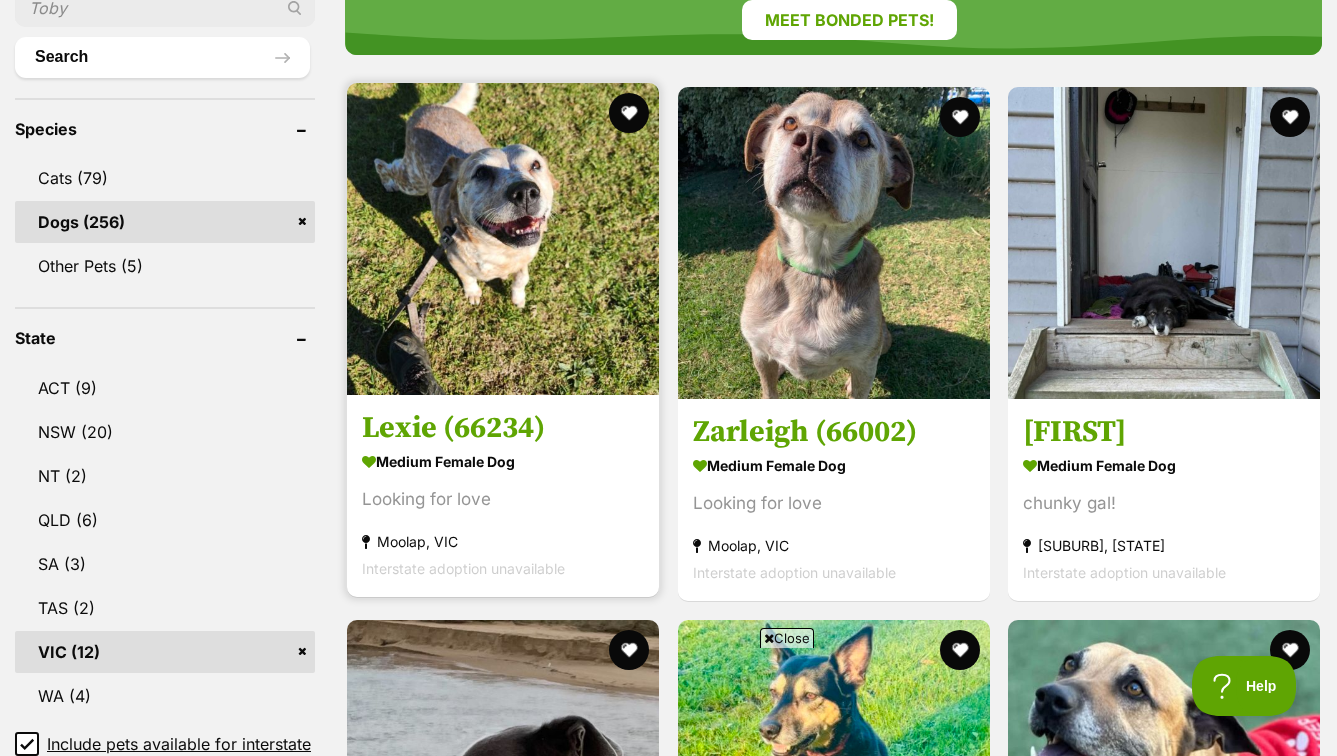 click at bounding box center (503, 239) 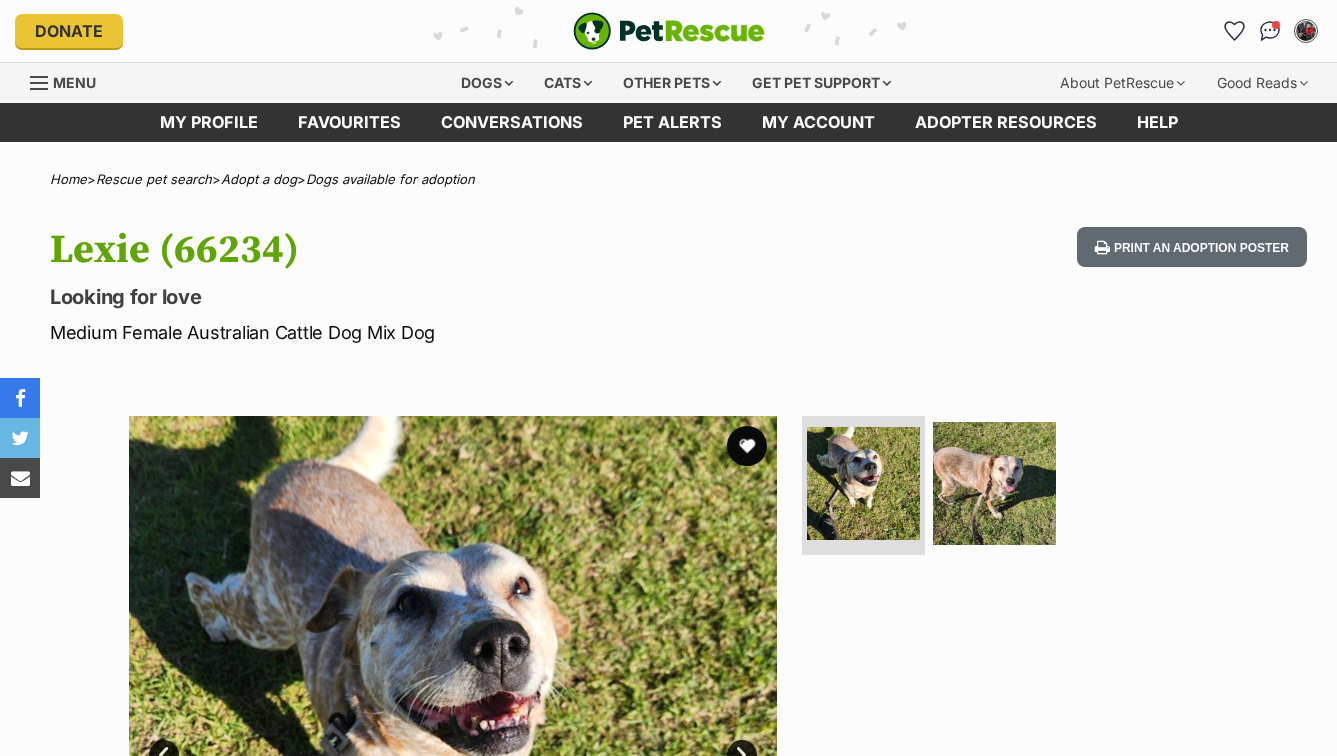 scroll, scrollTop: 0, scrollLeft: 0, axis: both 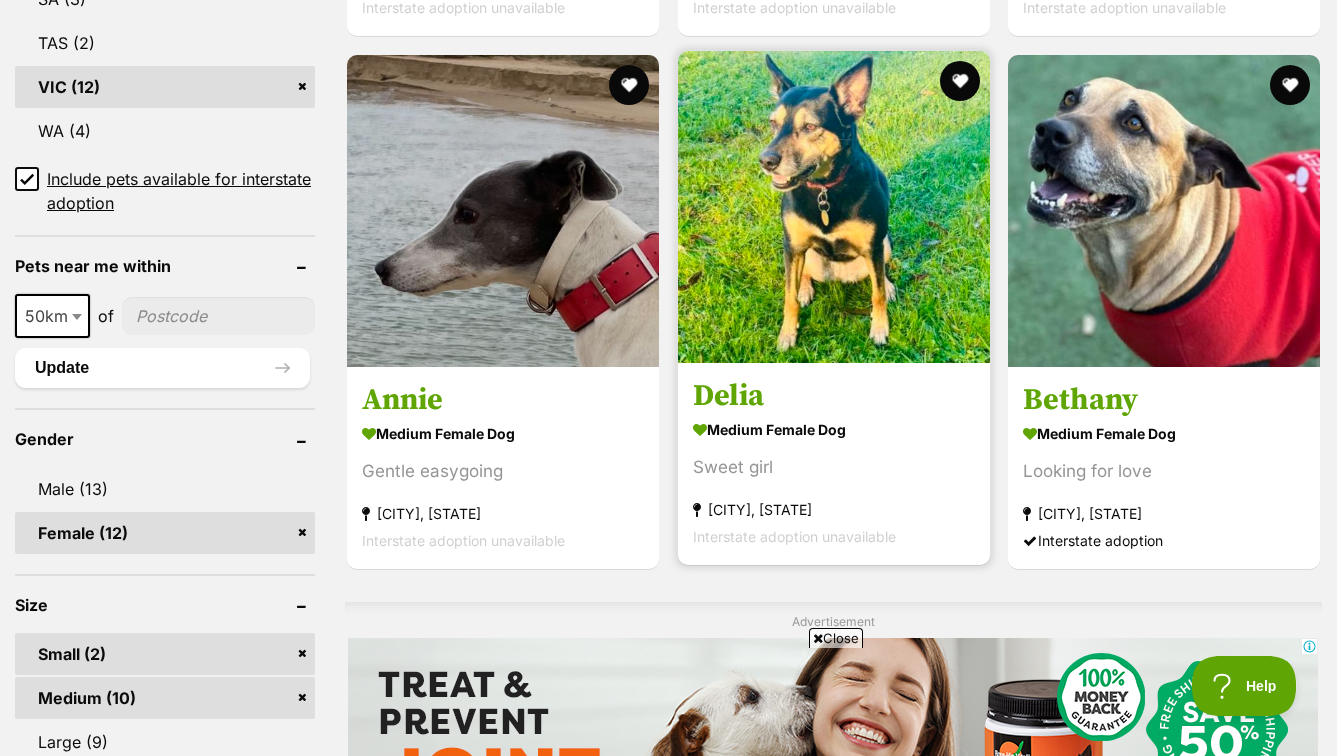 click at bounding box center [834, 207] 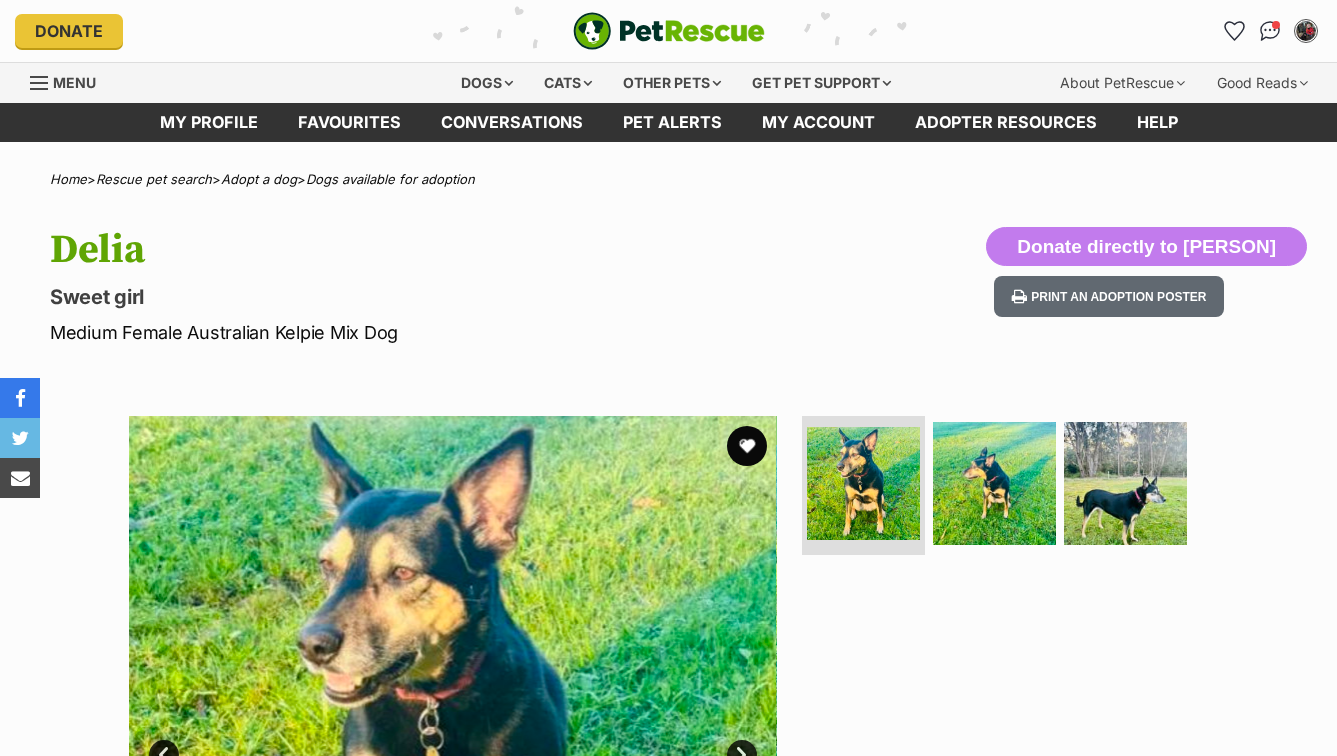 scroll, scrollTop: 0, scrollLeft: 0, axis: both 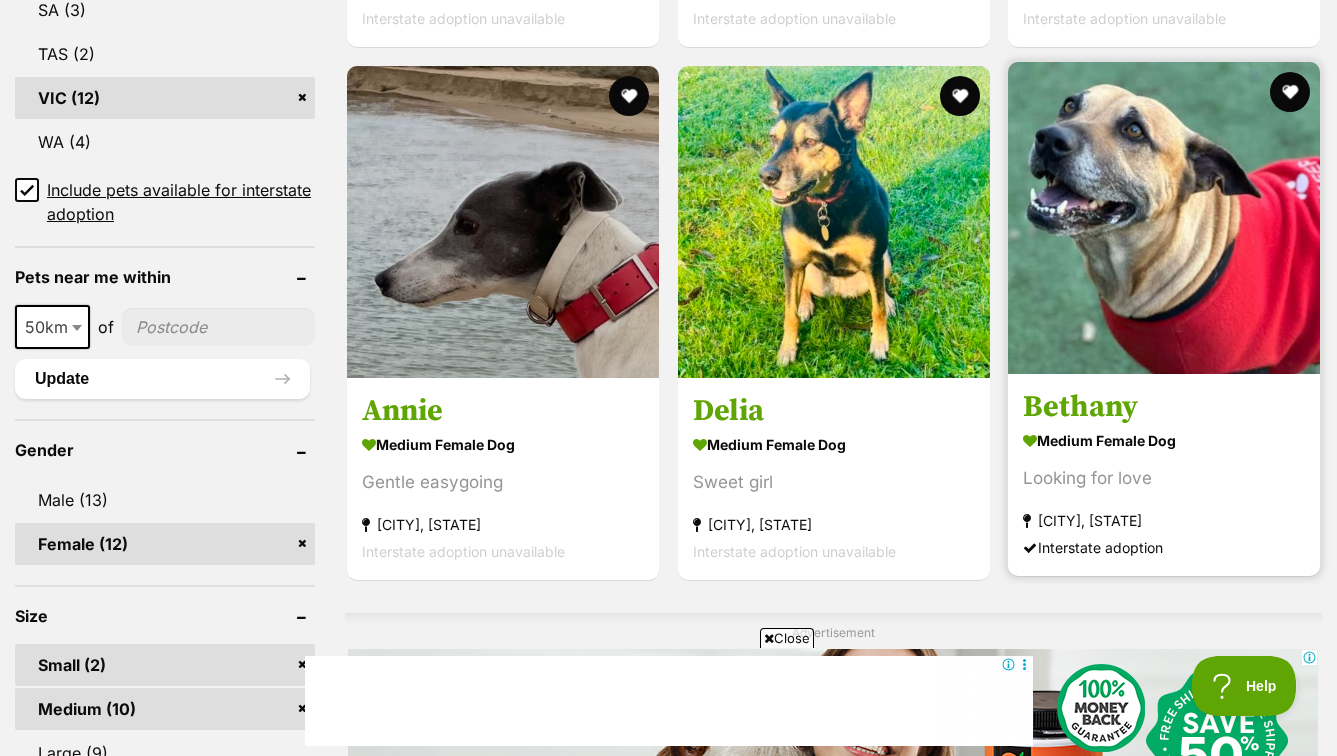 click at bounding box center (1164, 218) 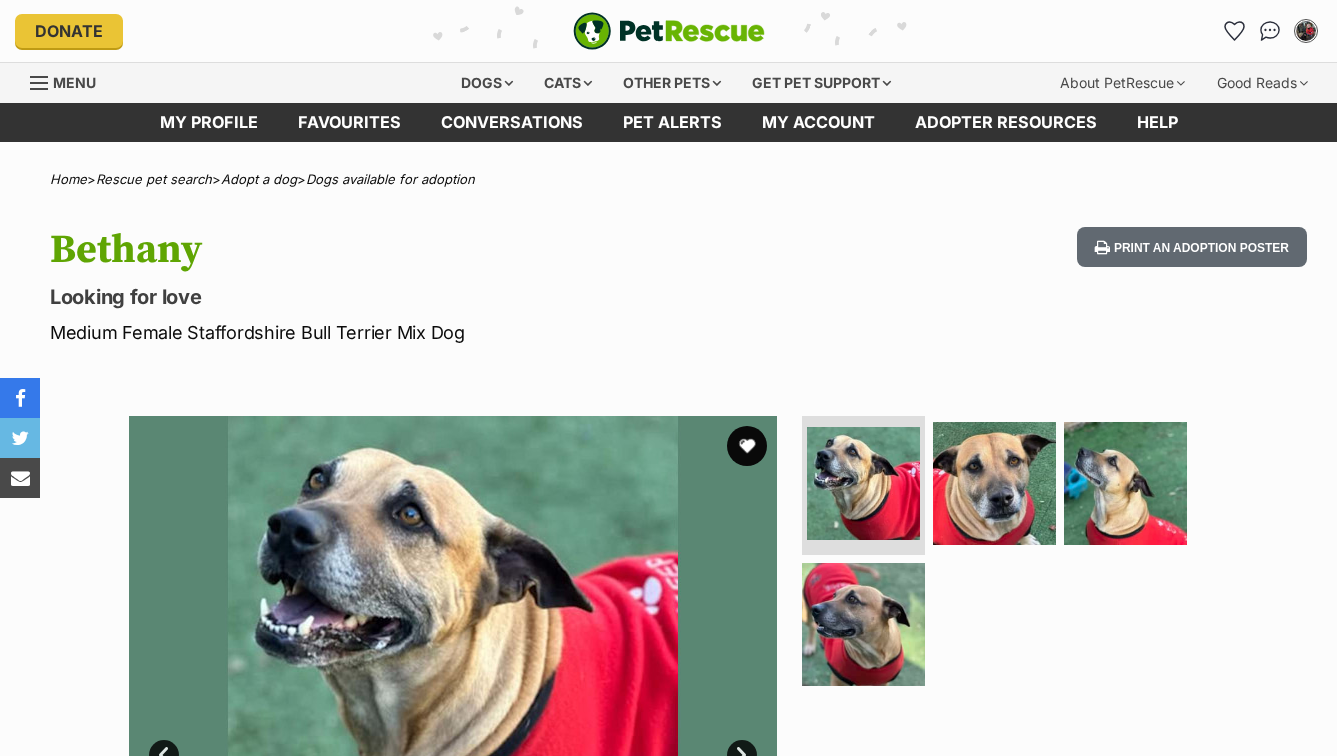 scroll, scrollTop: 0, scrollLeft: 0, axis: both 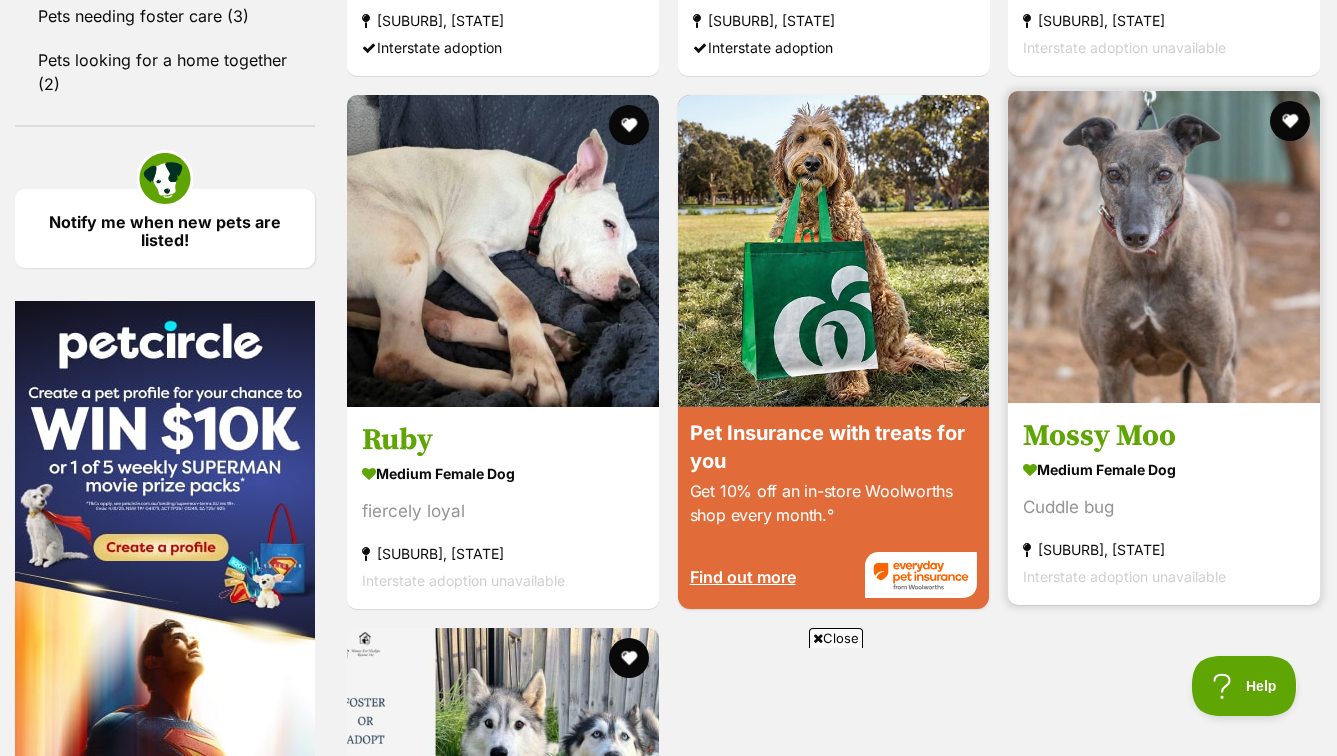 click at bounding box center [1164, 247] 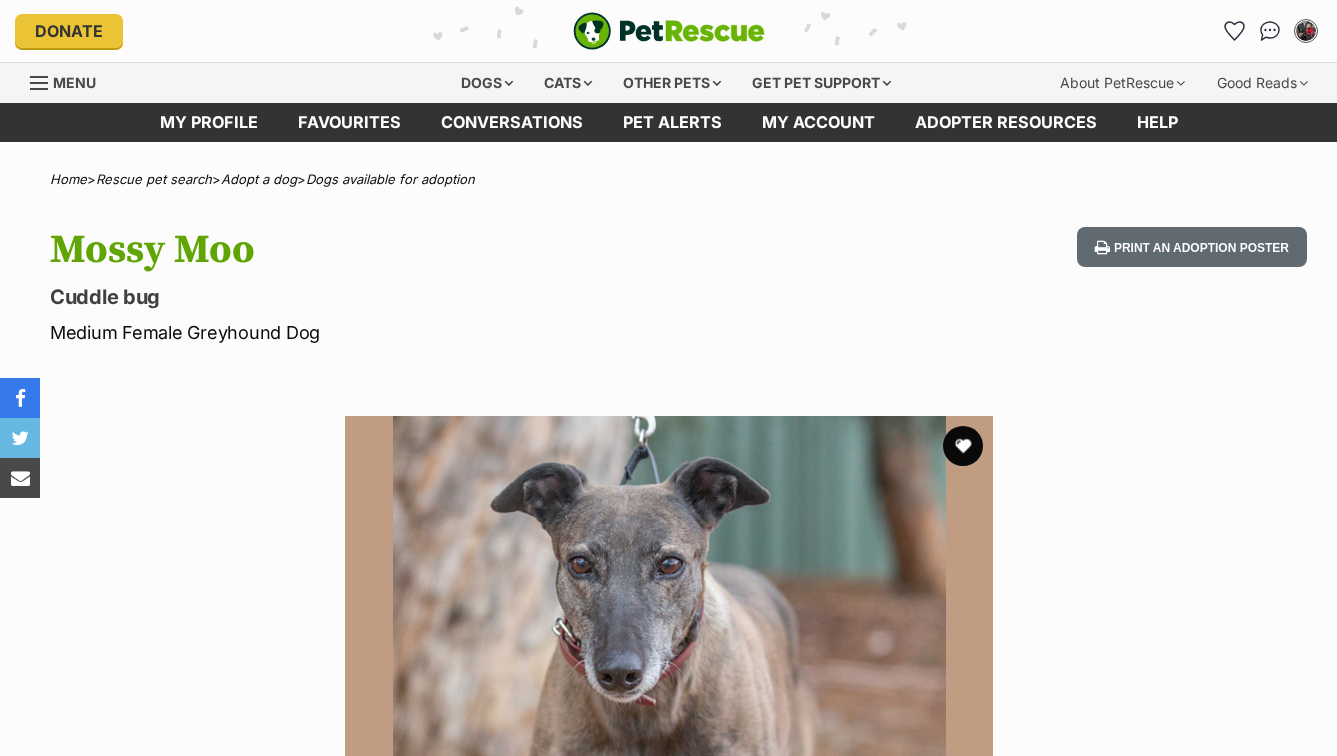 scroll, scrollTop: 0, scrollLeft: 0, axis: both 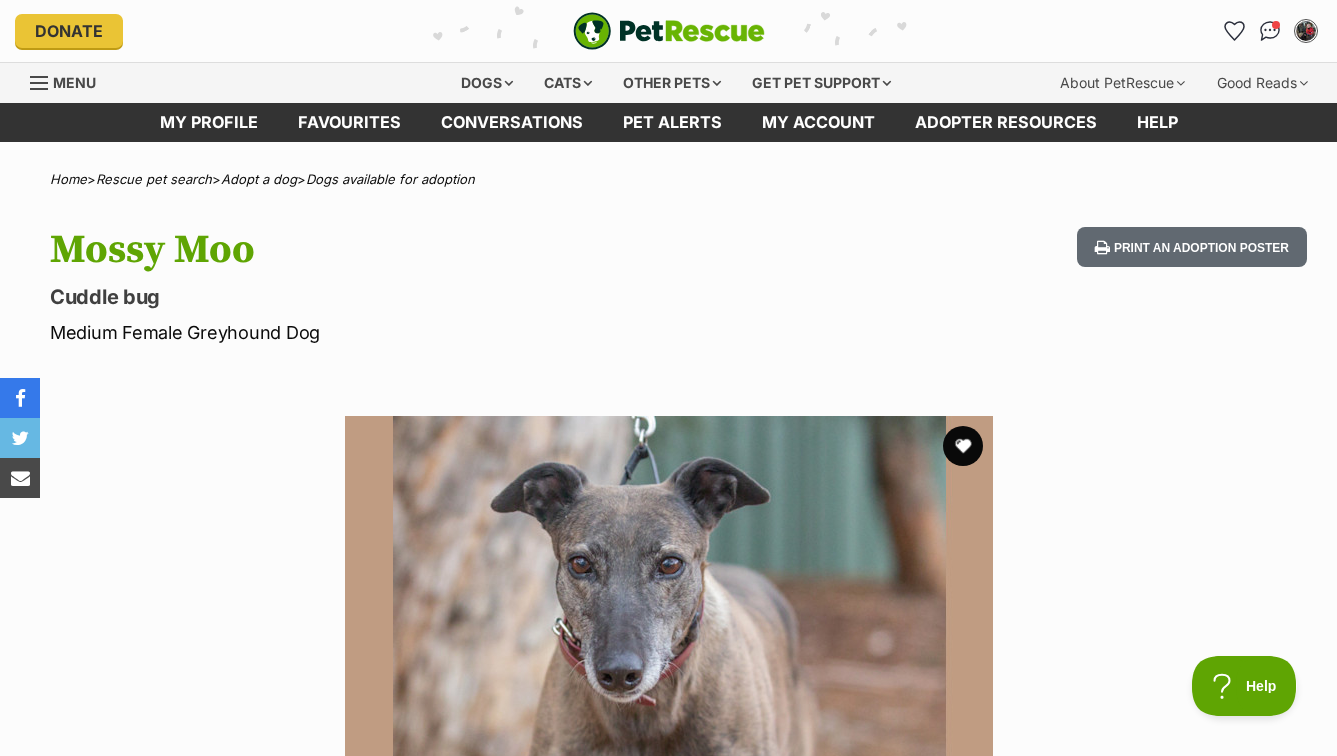 click on "[LOCATION], [STATE]" at bounding box center (668, 1566) 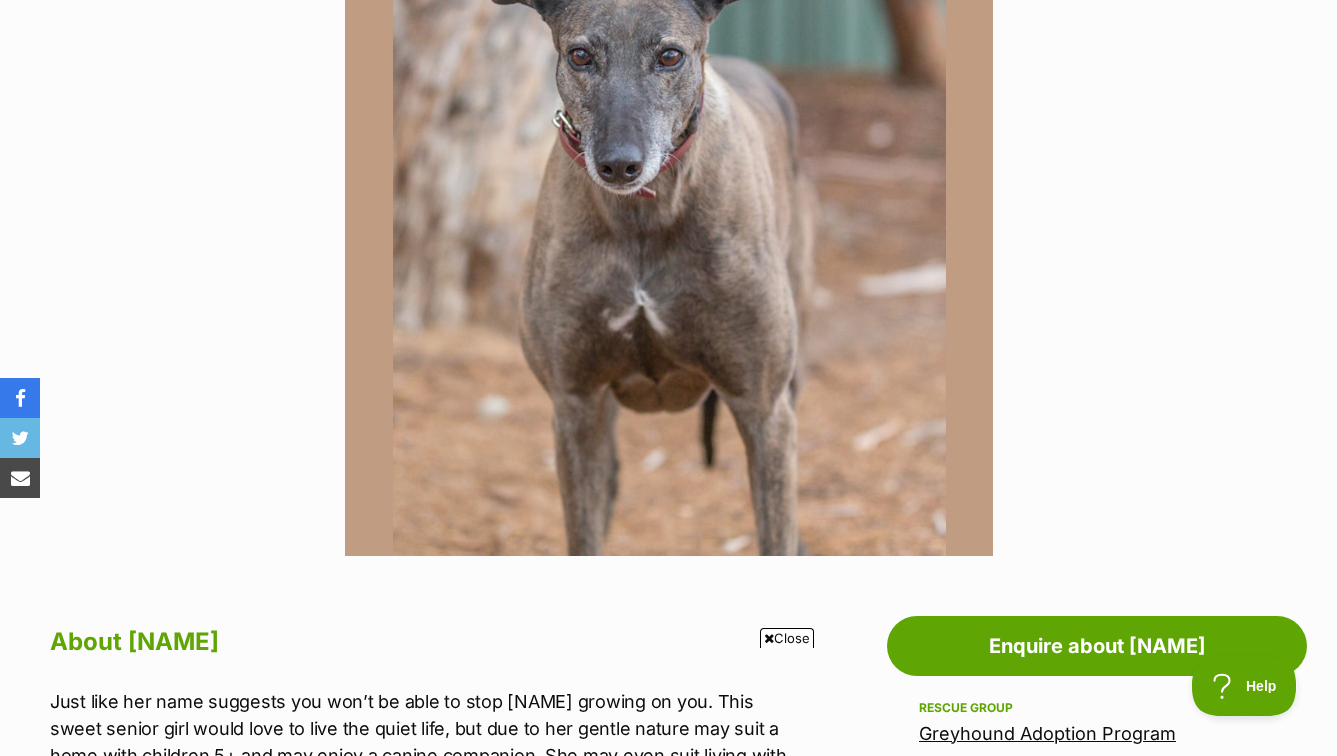 scroll, scrollTop: 0, scrollLeft: 0, axis: both 